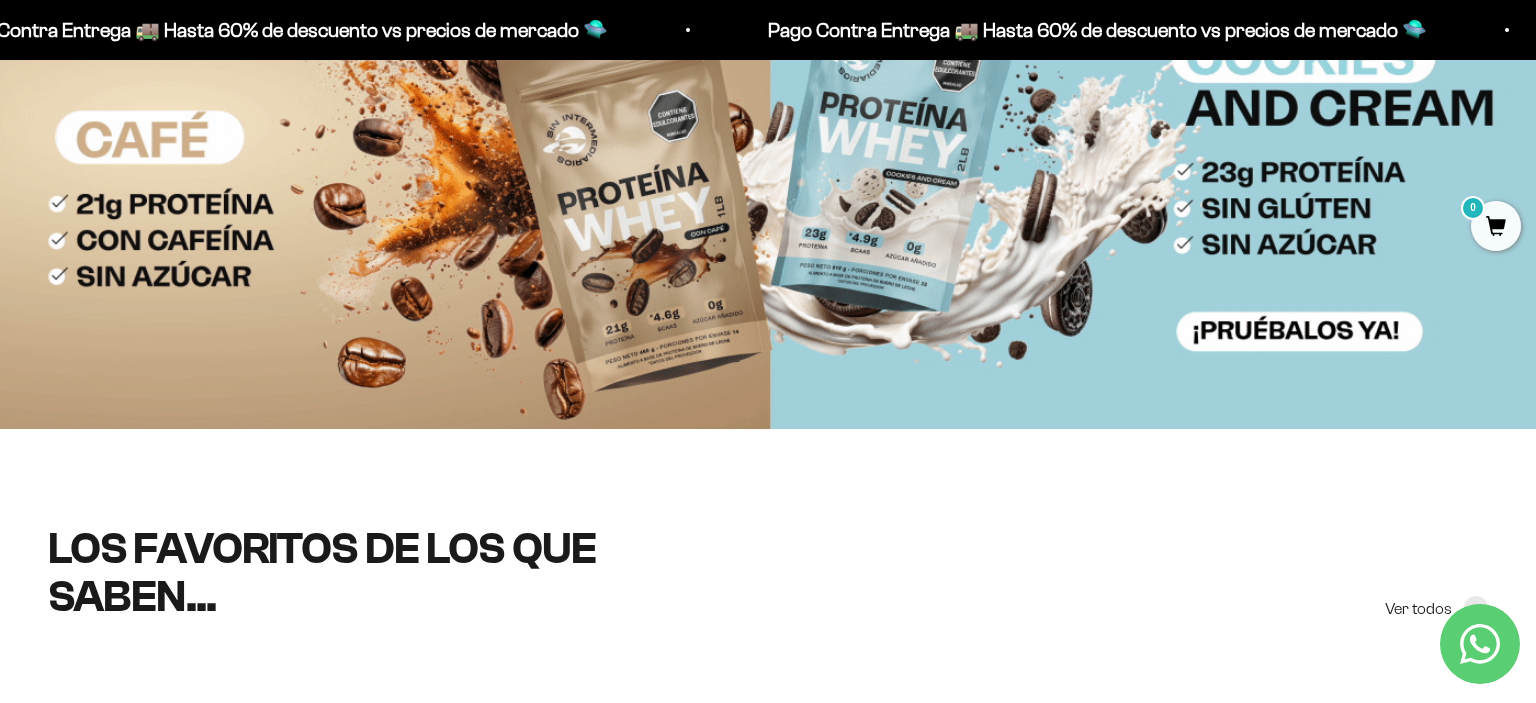 scroll, scrollTop: 0, scrollLeft: 0, axis: both 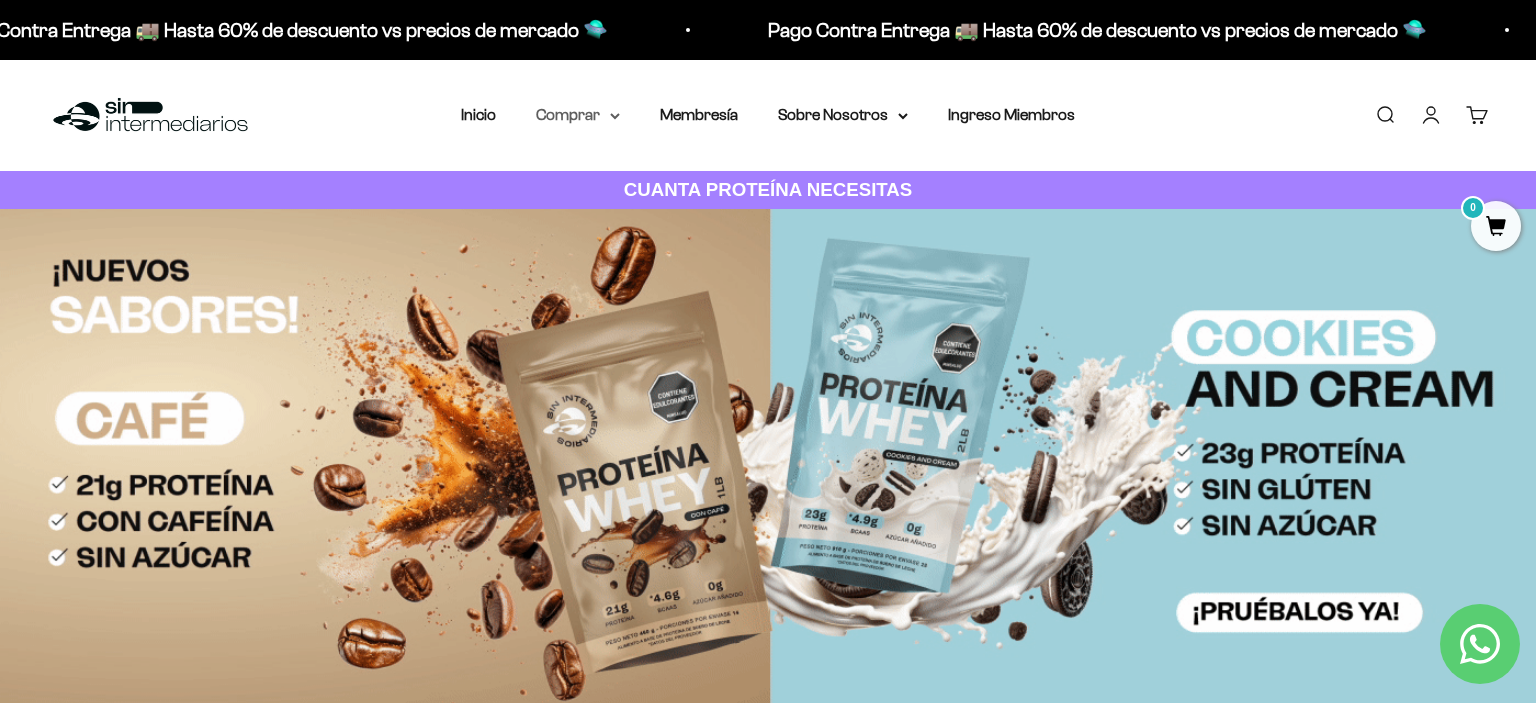 click on "Comprar" at bounding box center (578, 115) 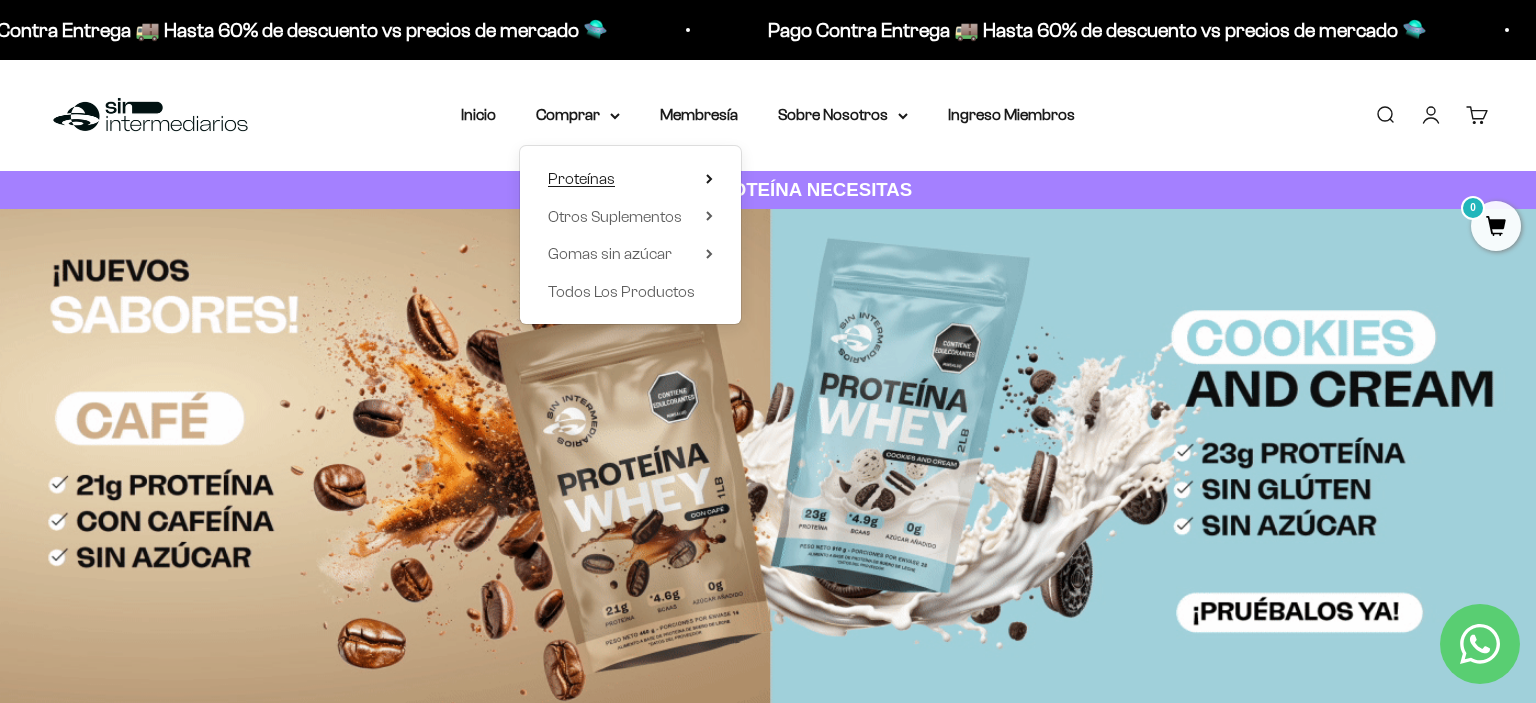 click on "Proteínas" at bounding box center [630, 179] 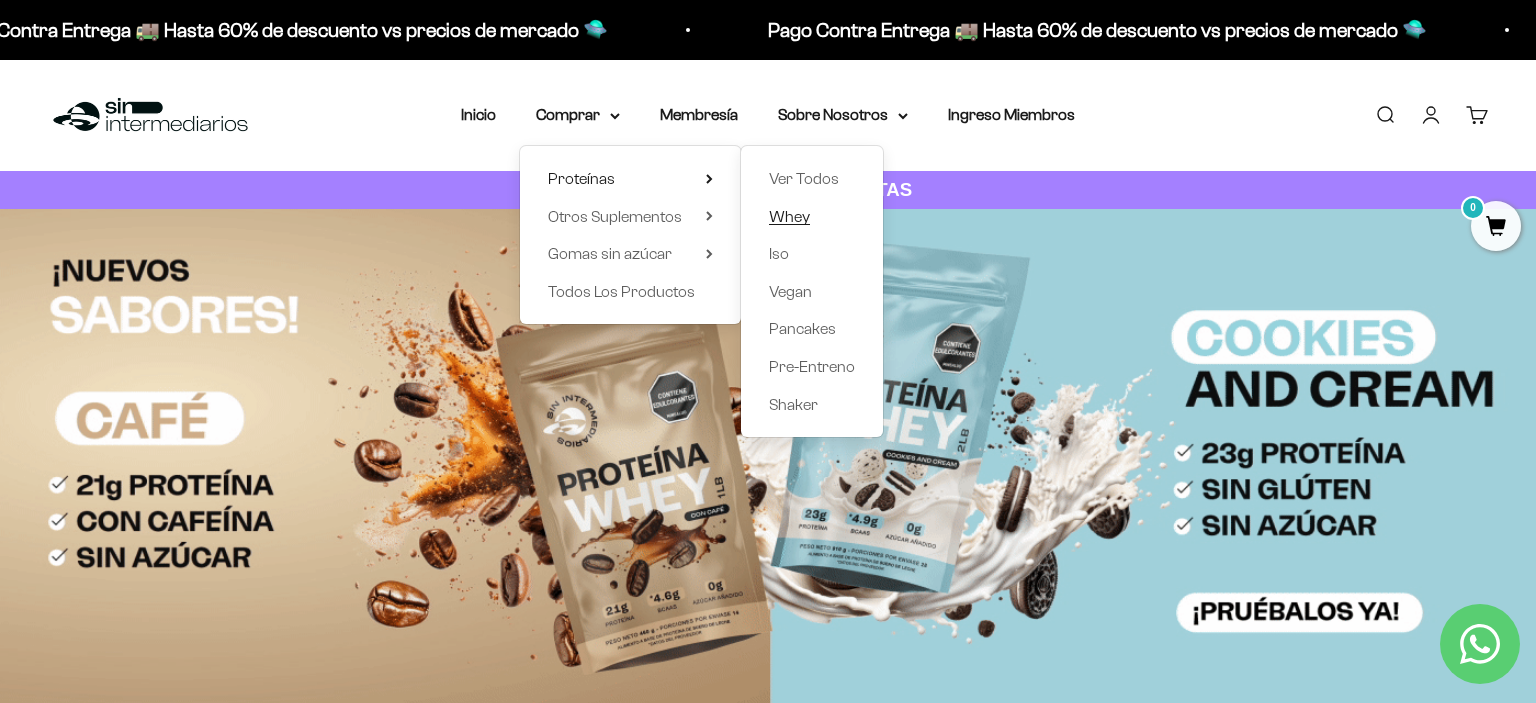 click on "Whey" at bounding box center [812, 217] 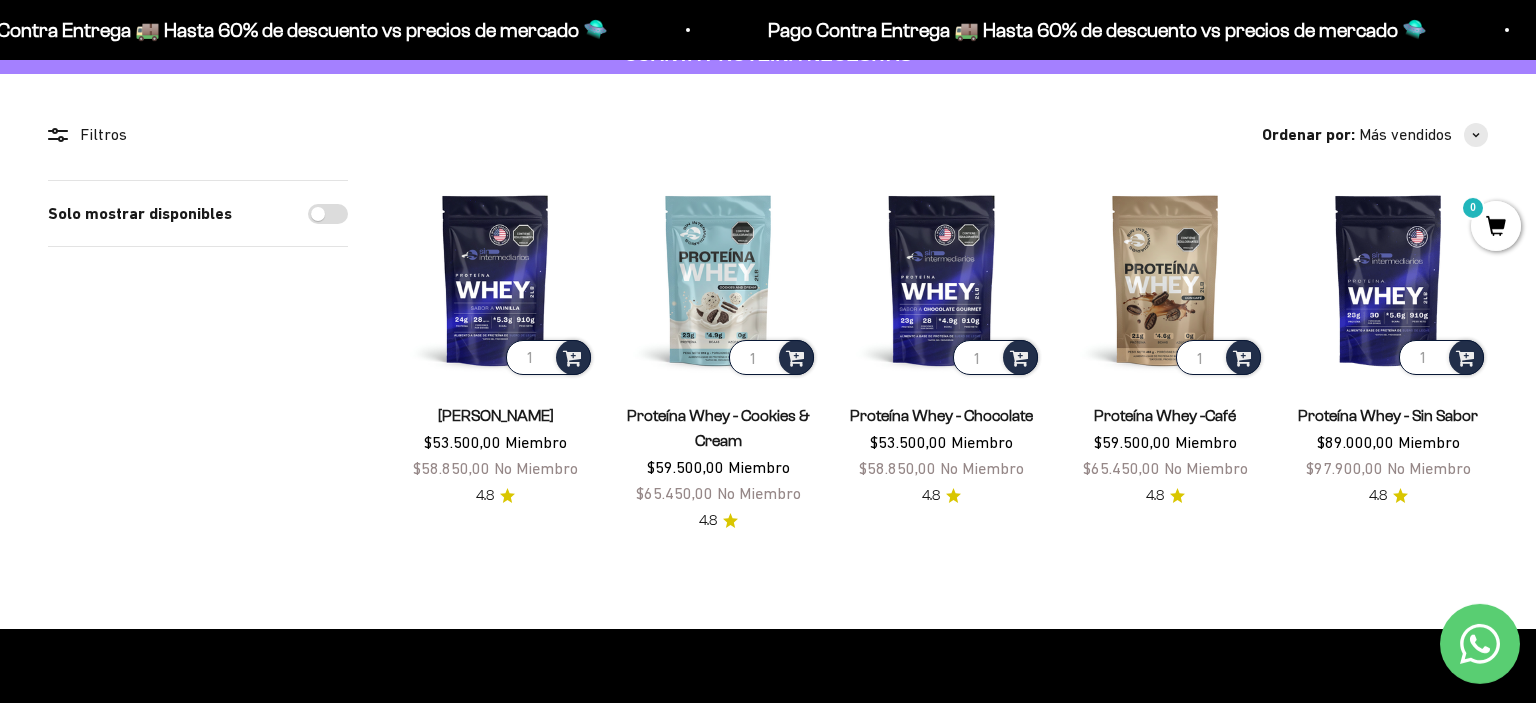 scroll, scrollTop: 140, scrollLeft: 0, axis: vertical 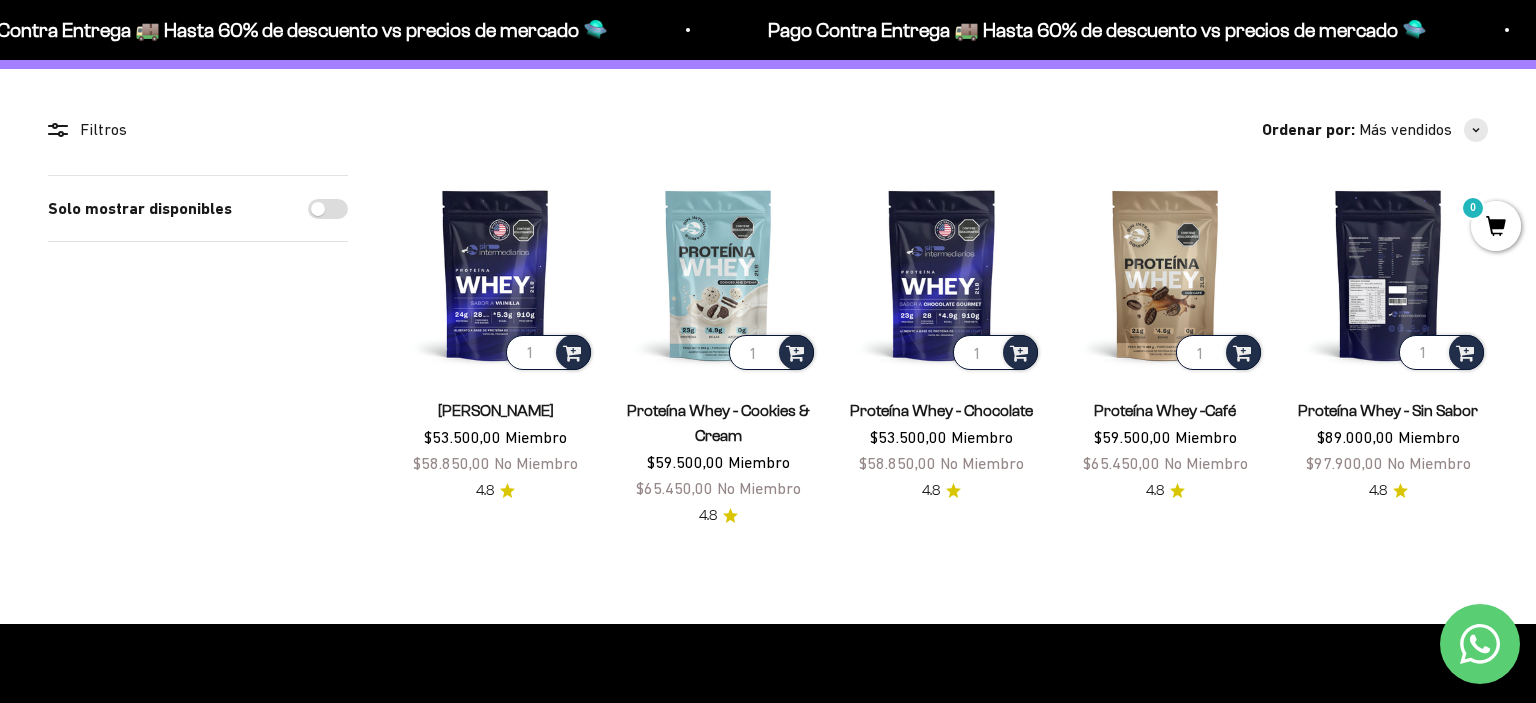 click at bounding box center (1388, 274) 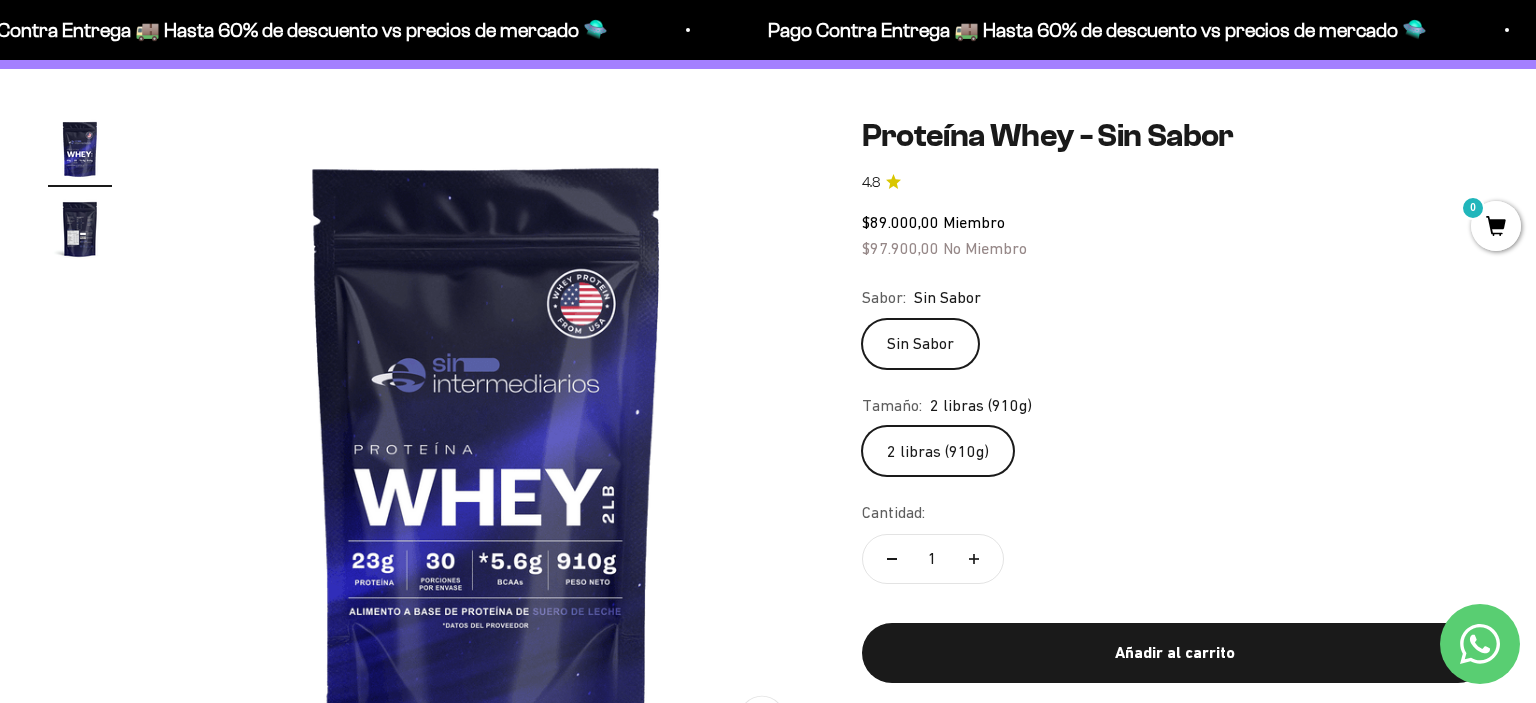 scroll, scrollTop: 281, scrollLeft: 0, axis: vertical 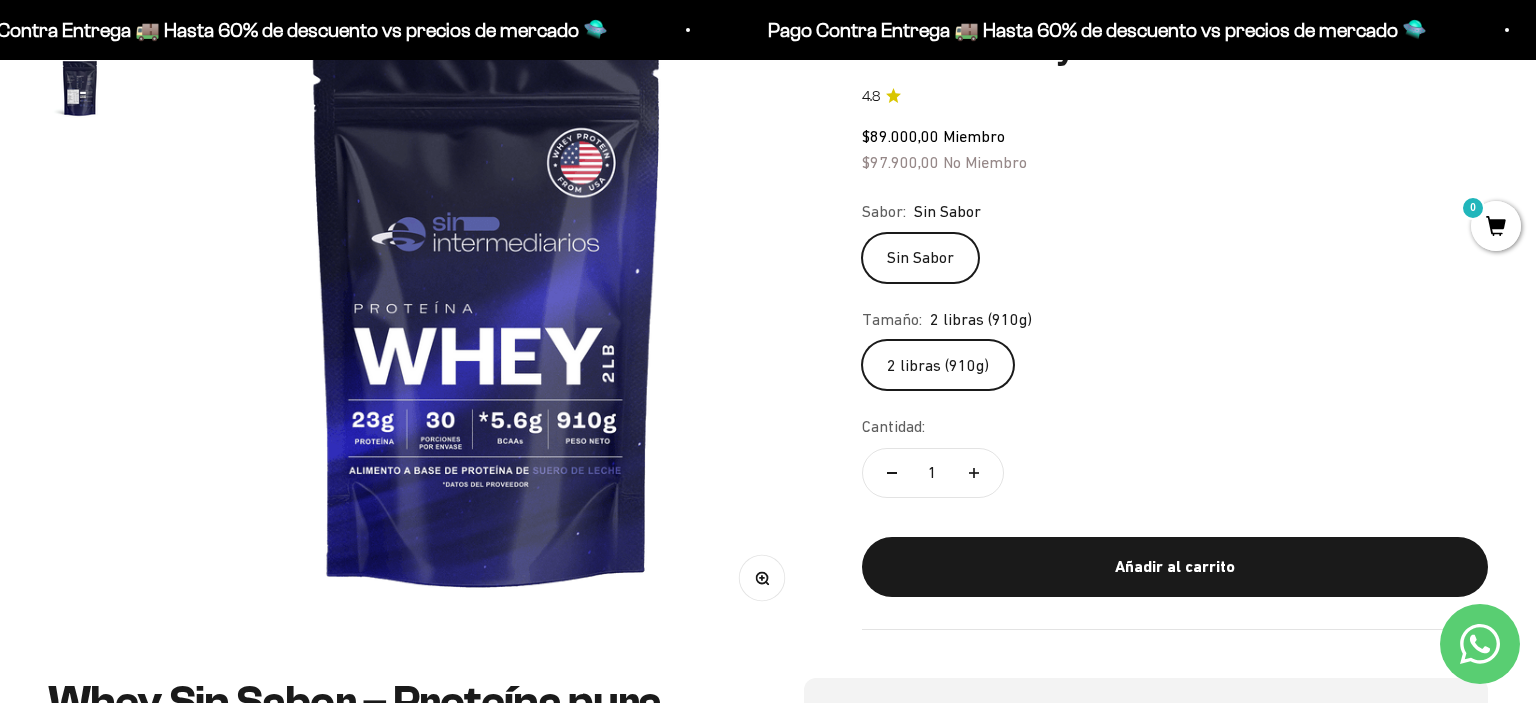 click on "2 libras (910g)" 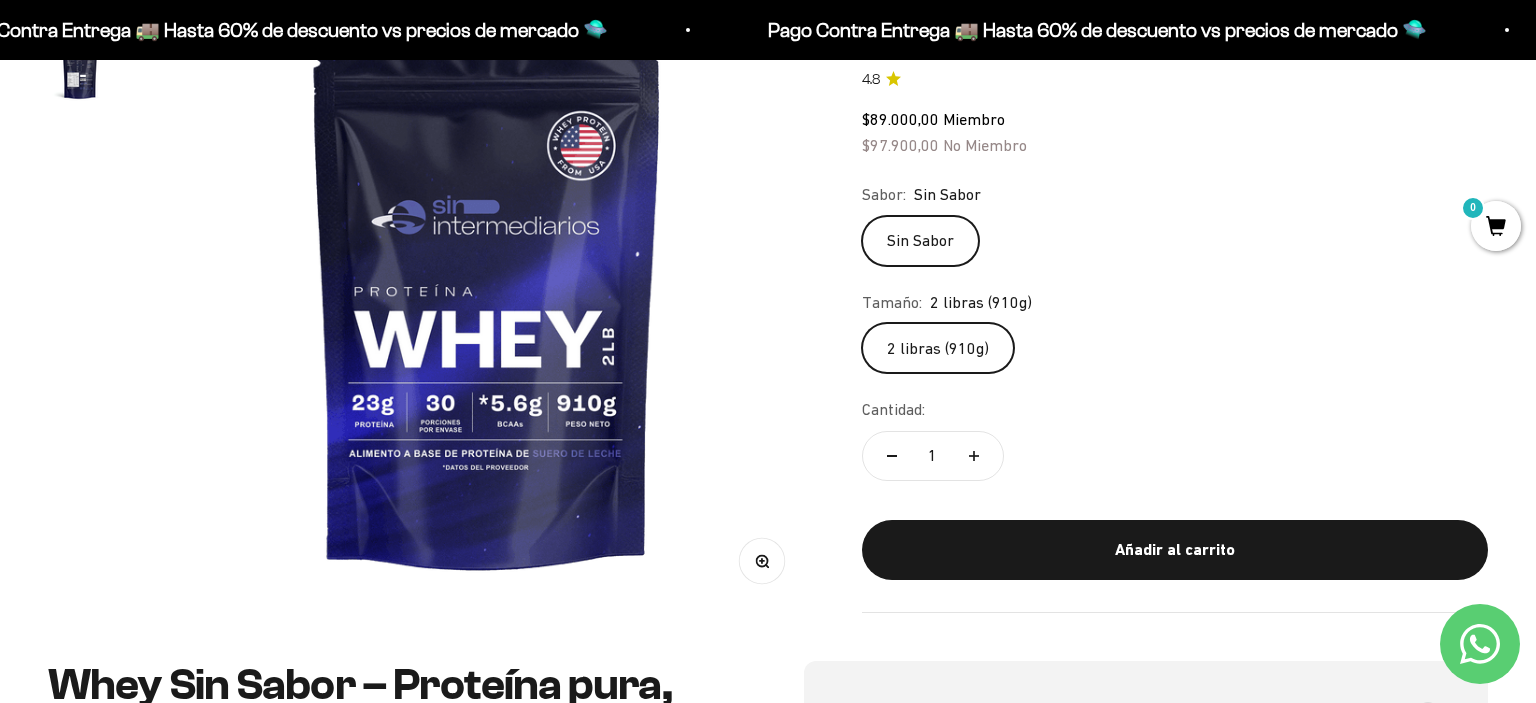 click at bounding box center [487, 286] 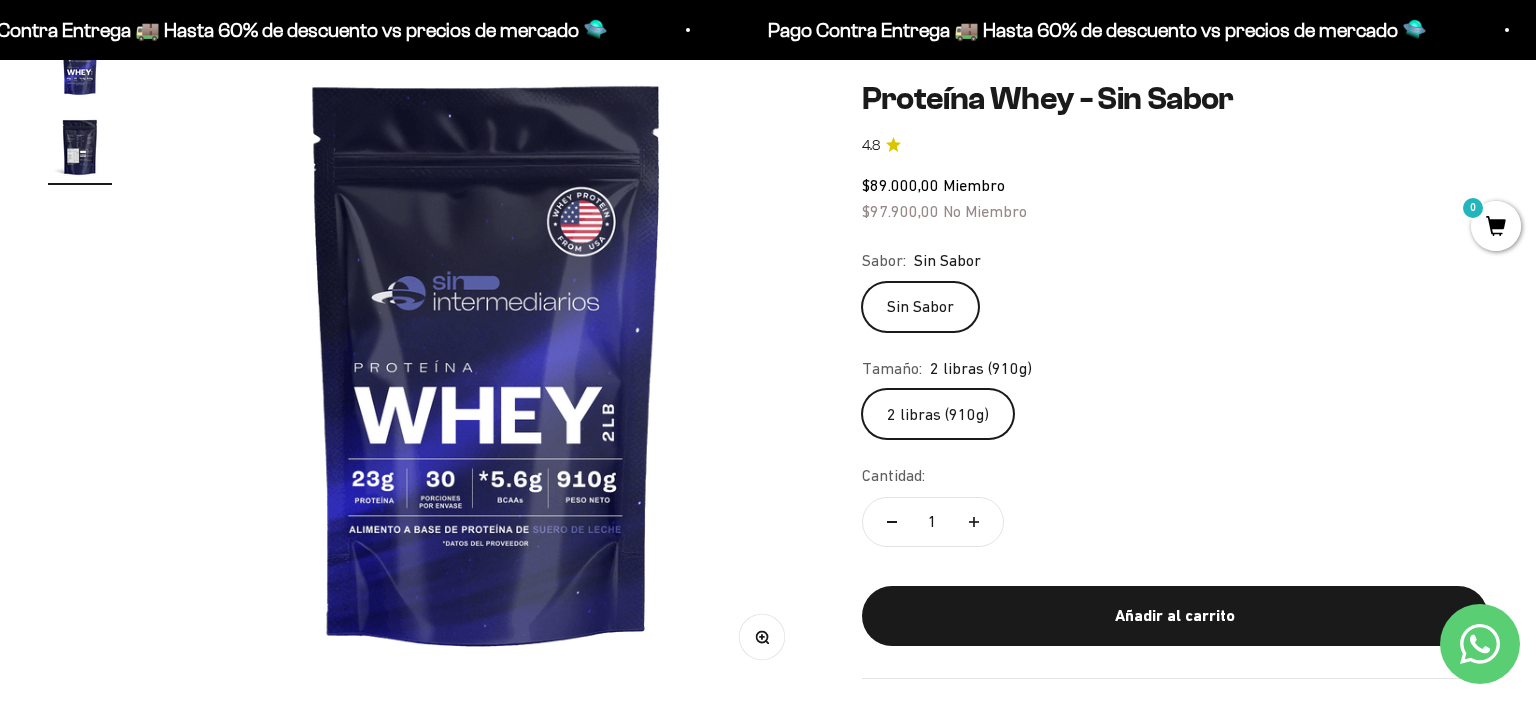 scroll, scrollTop: 146, scrollLeft: 0, axis: vertical 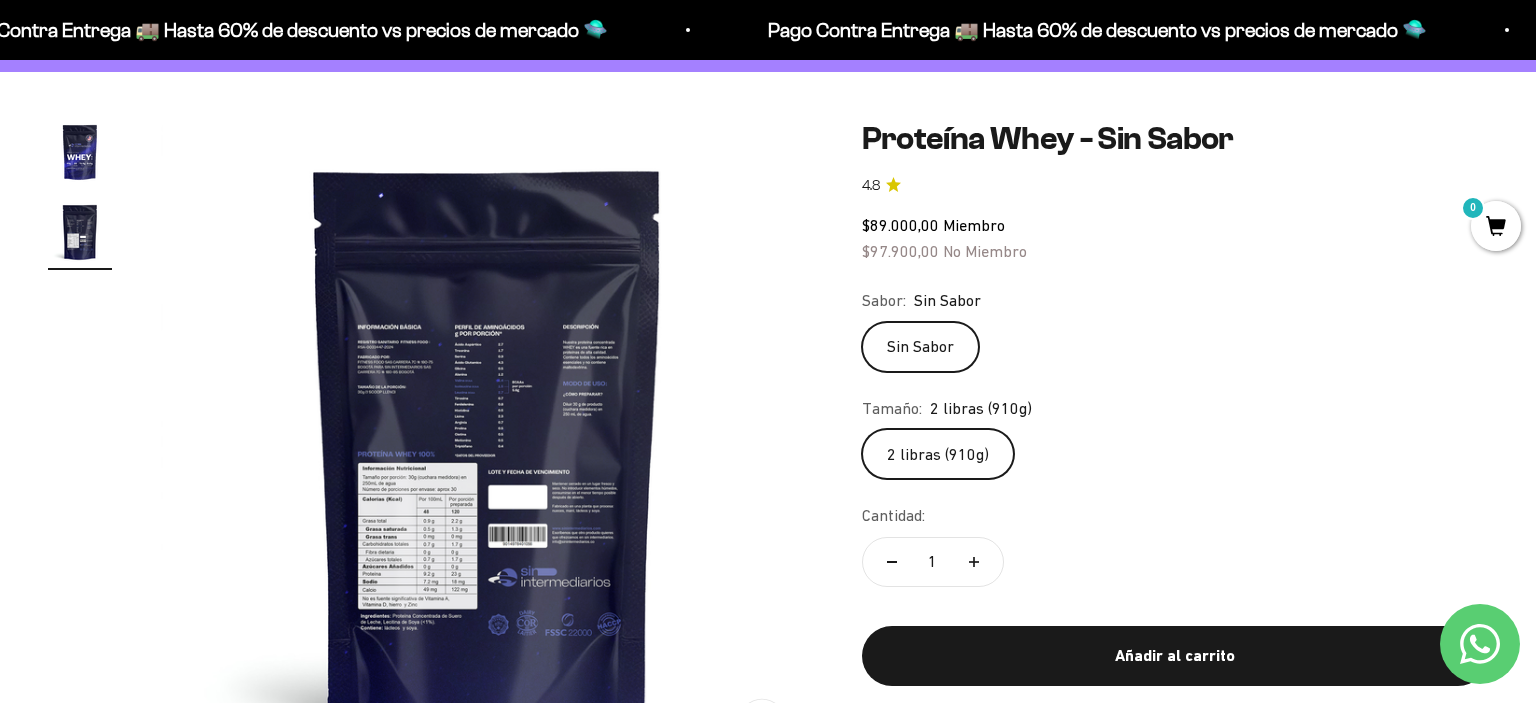 click at bounding box center [488, 447] 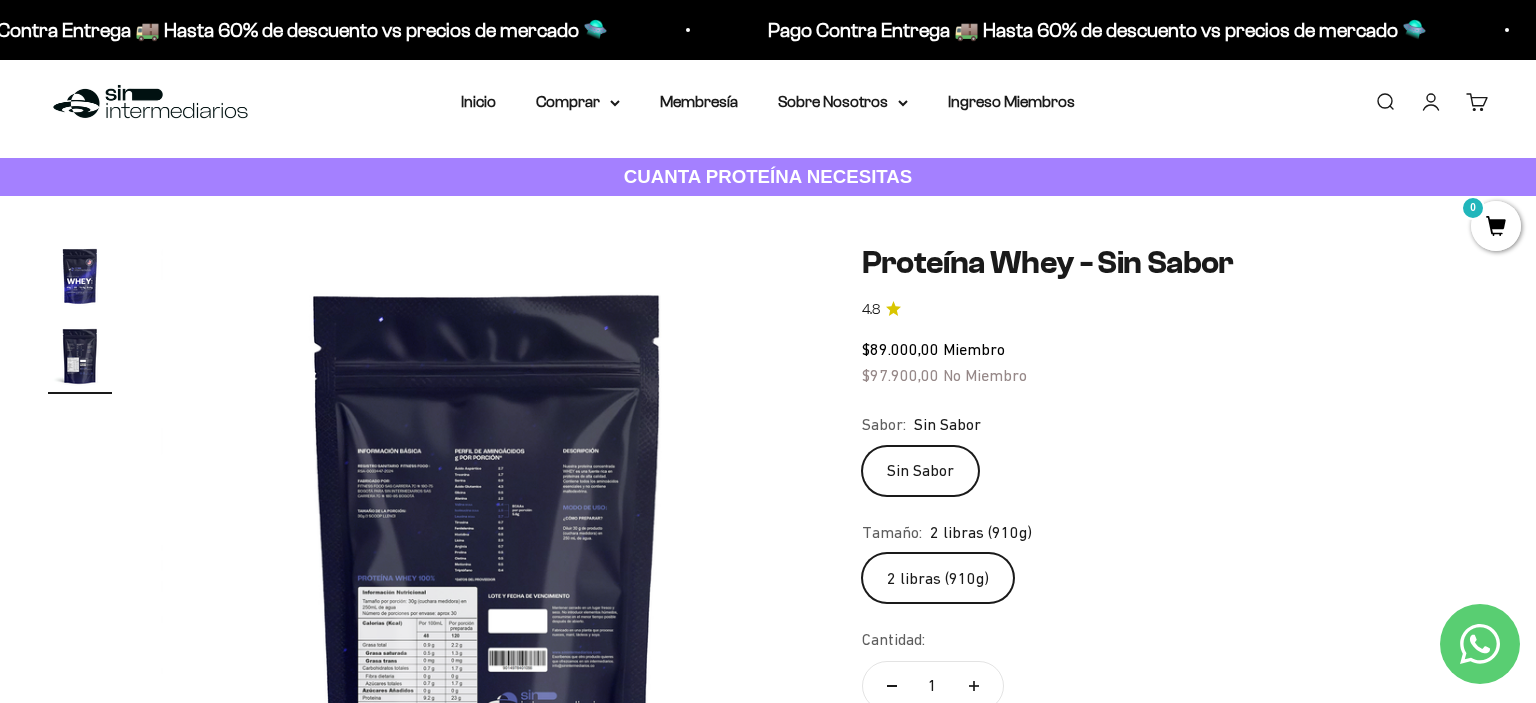 scroll, scrollTop: 0, scrollLeft: 0, axis: both 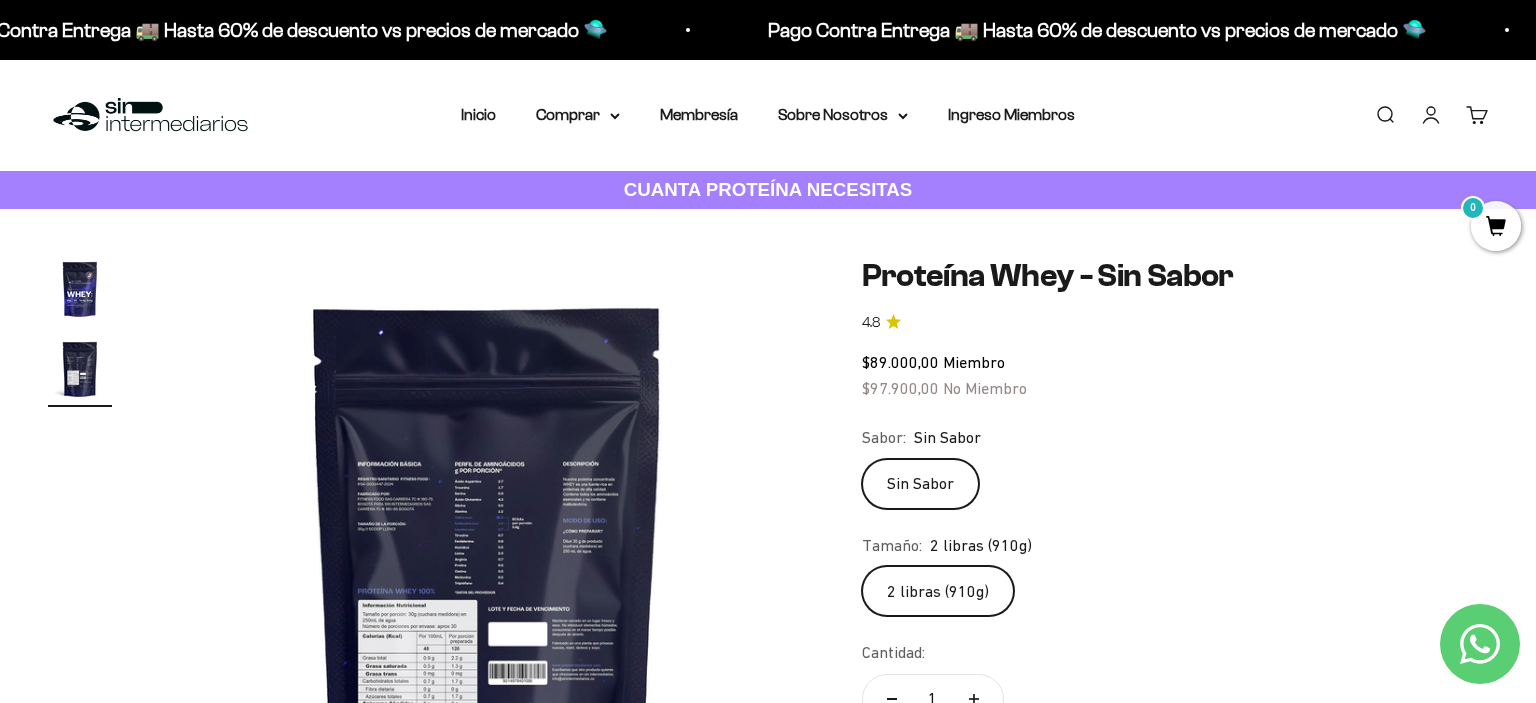 click at bounding box center [80, 369] 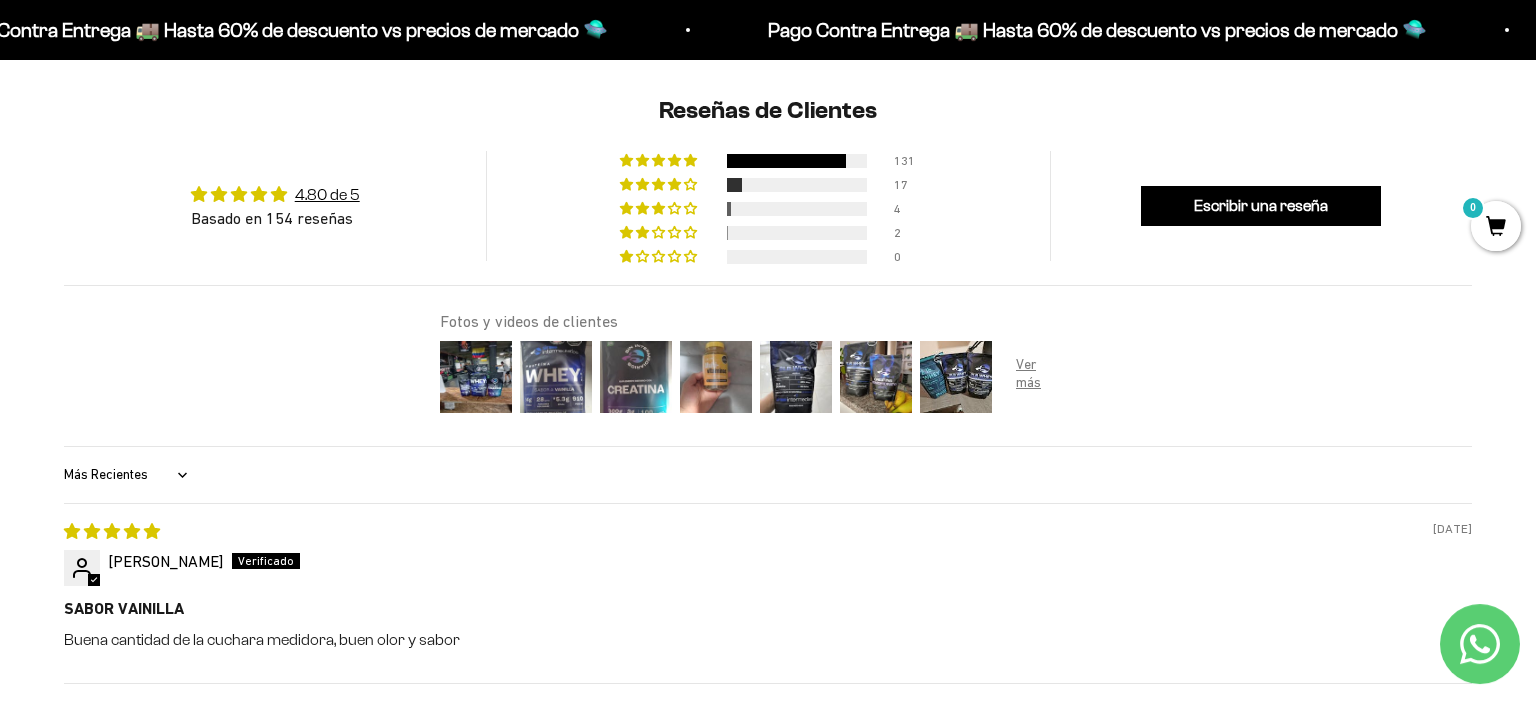 scroll, scrollTop: 1854, scrollLeft: 0, axis: vertical 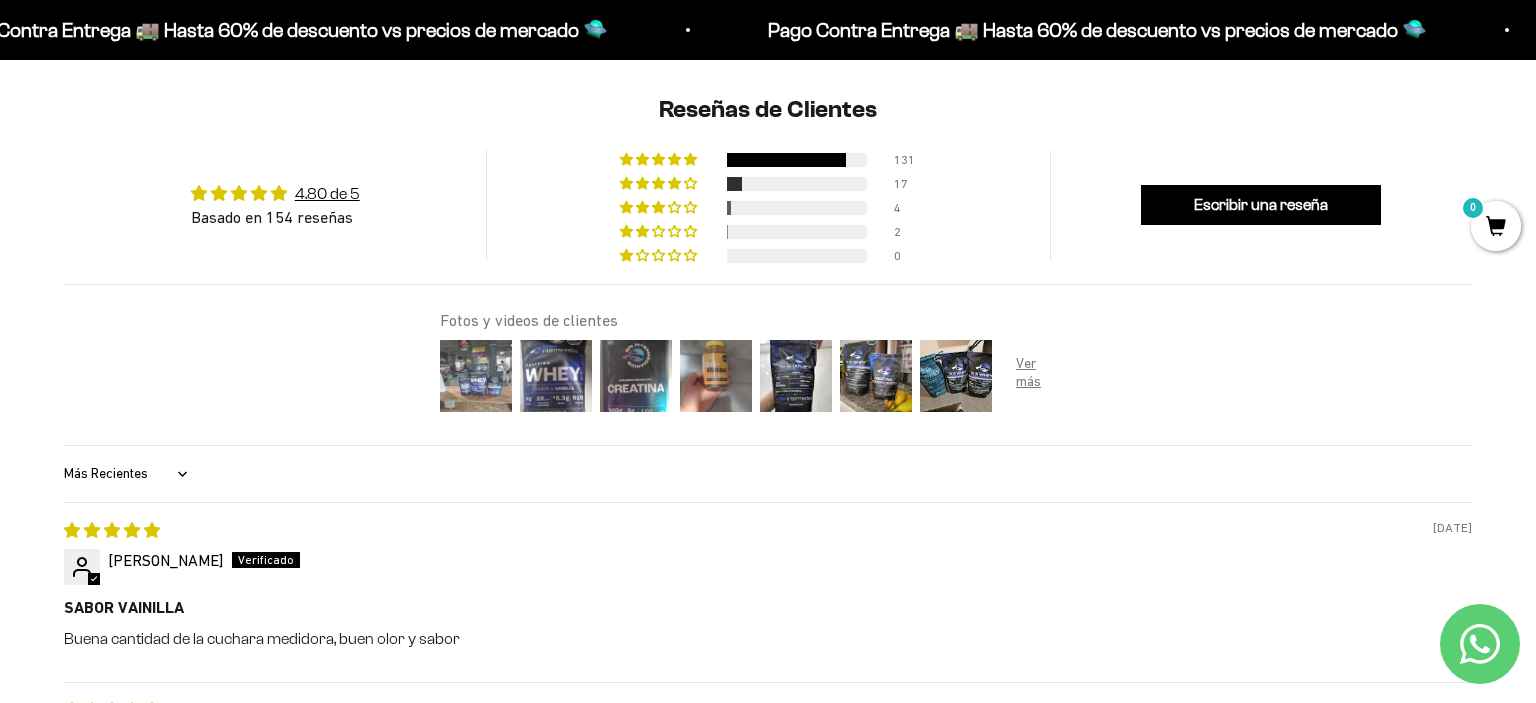 click at bounding box center [476, 376] 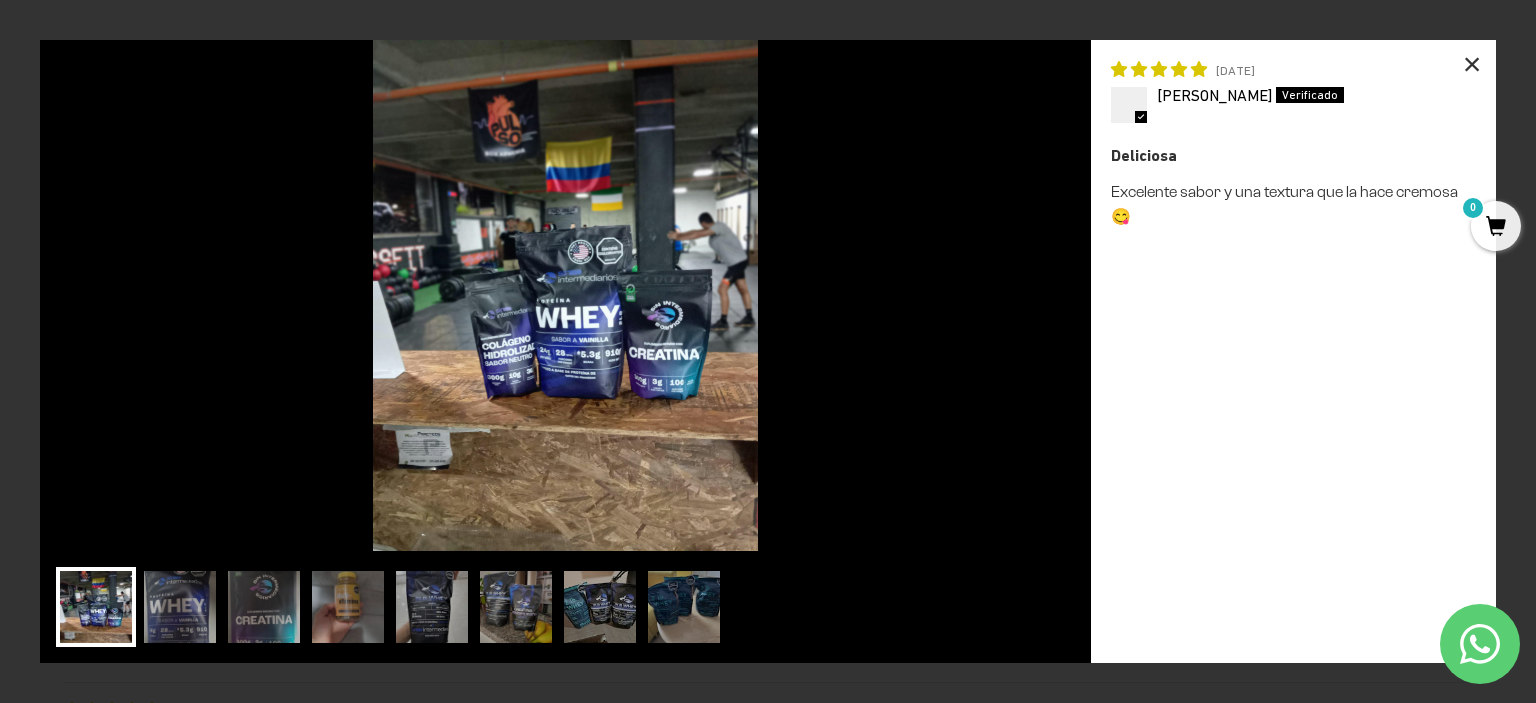 click on "×" at bounding box center [1472, 64] 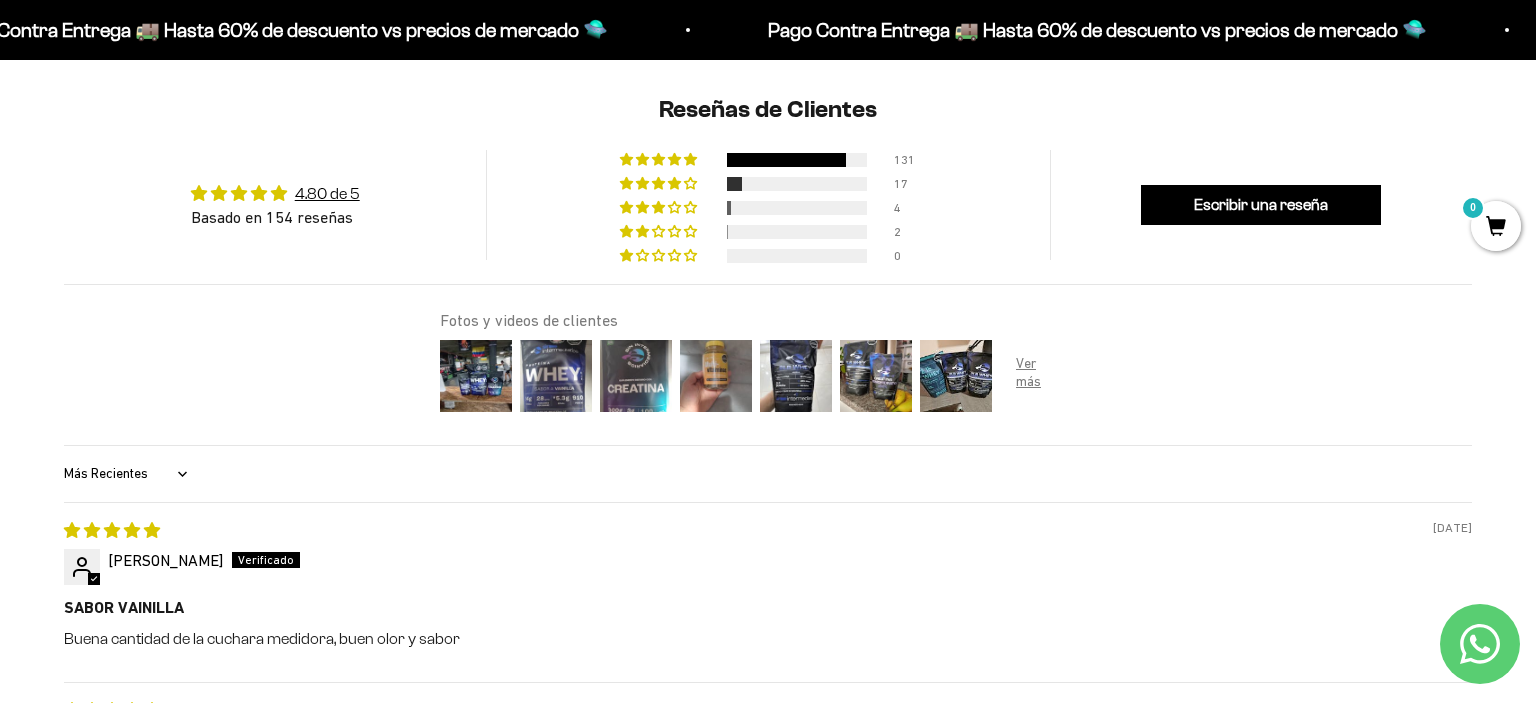 scroll, scrollTop: 0, scrollLeft: 678, axis: horizontal 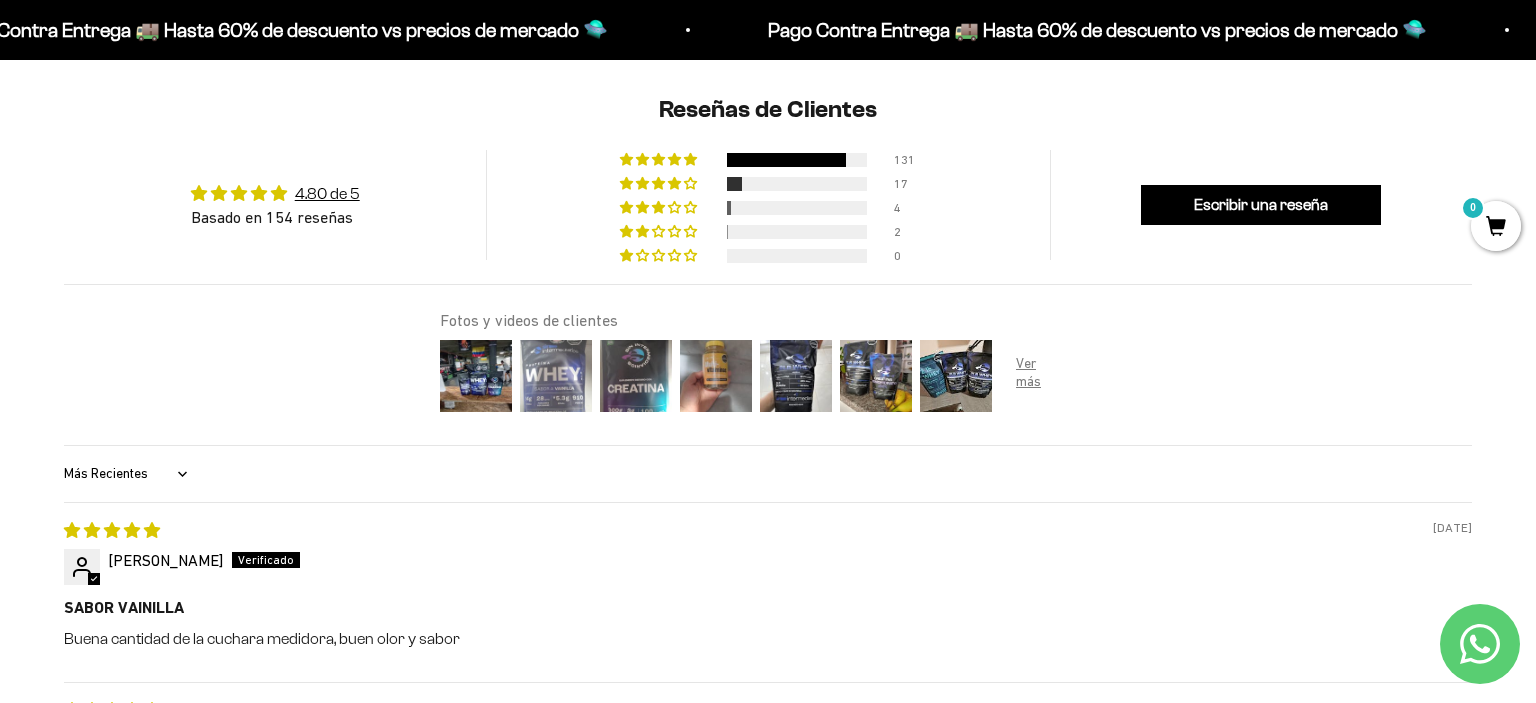 click at bounding box center [556, 376] 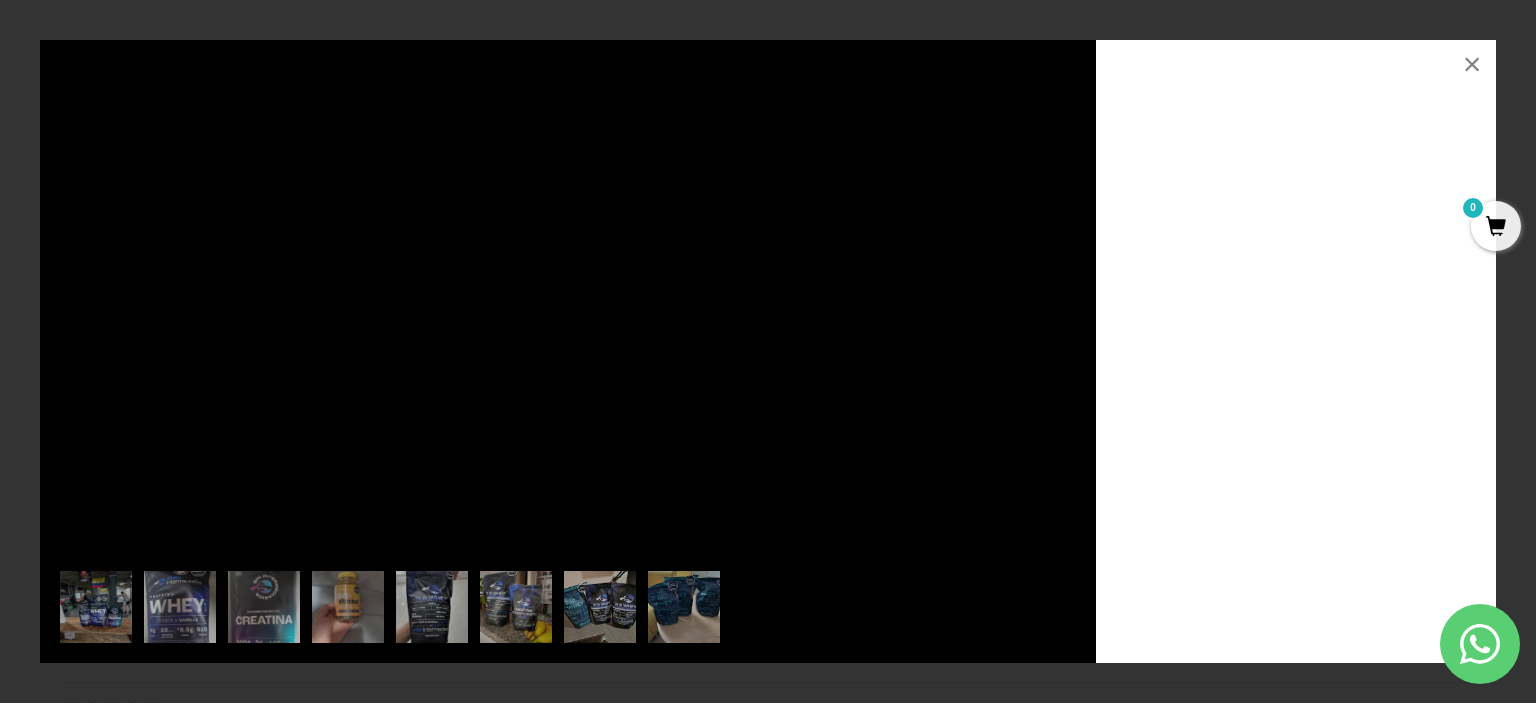 scroll, scrollTop: 0, scrollLeft: 678, axis: horizontal 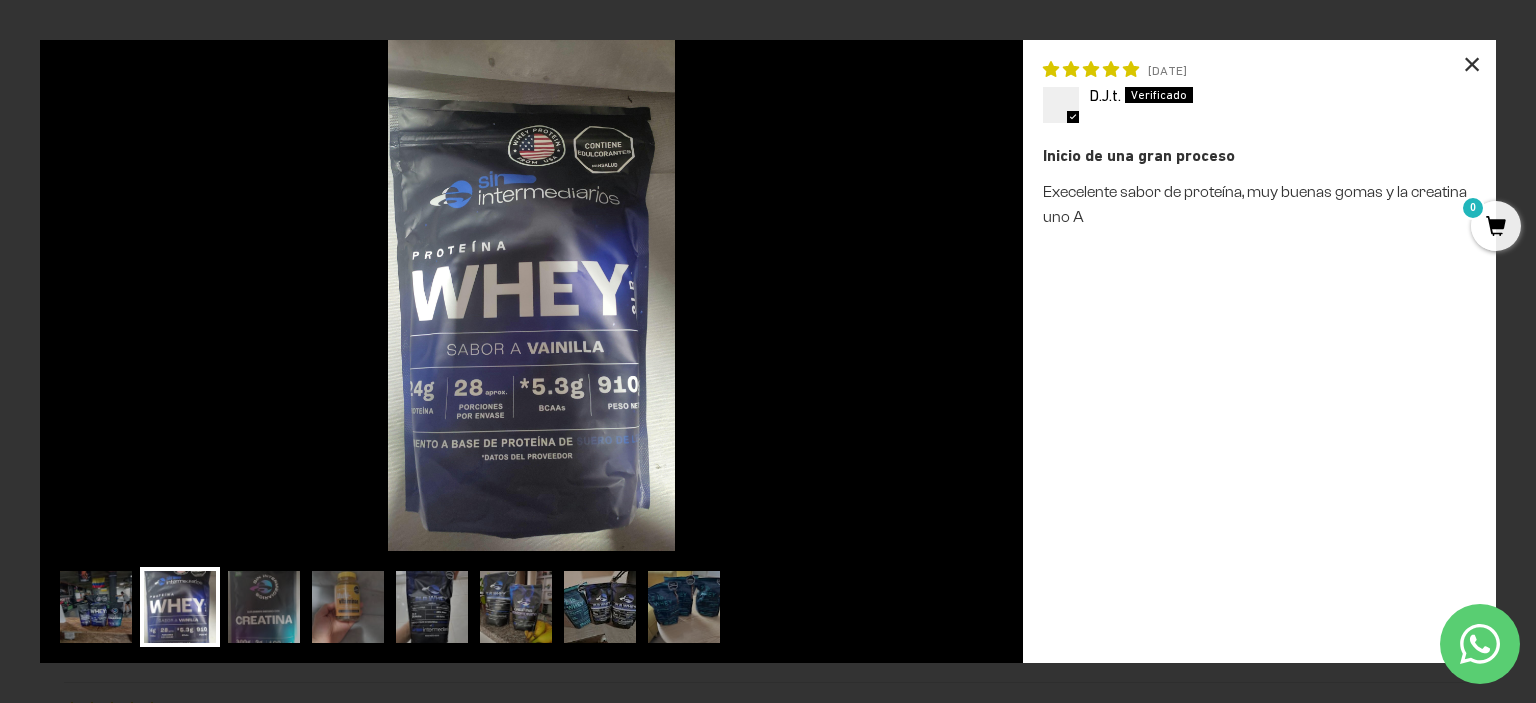click on "×" at bounding box center [1472, 64] 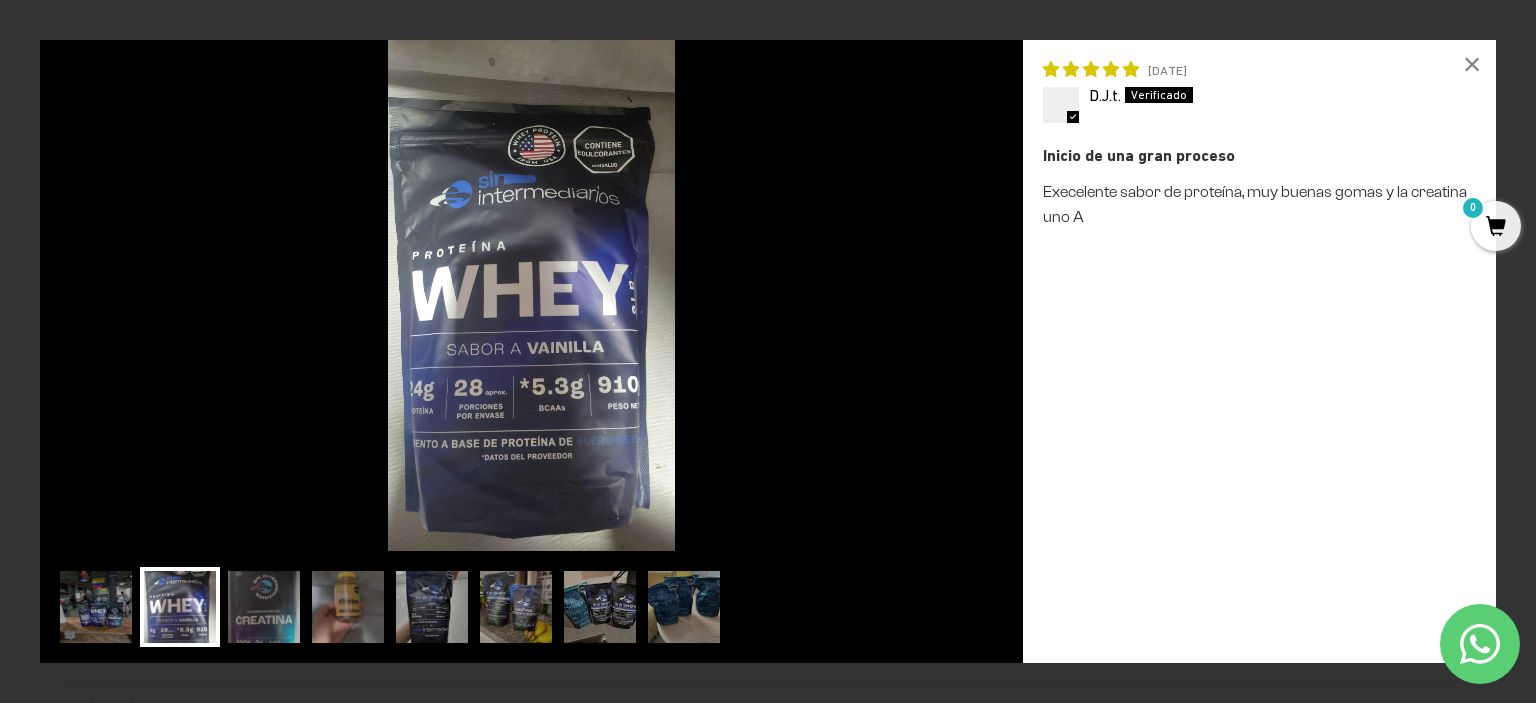 scroll, scrollTop: 0, scrollLeft: 678, axis: horizontal 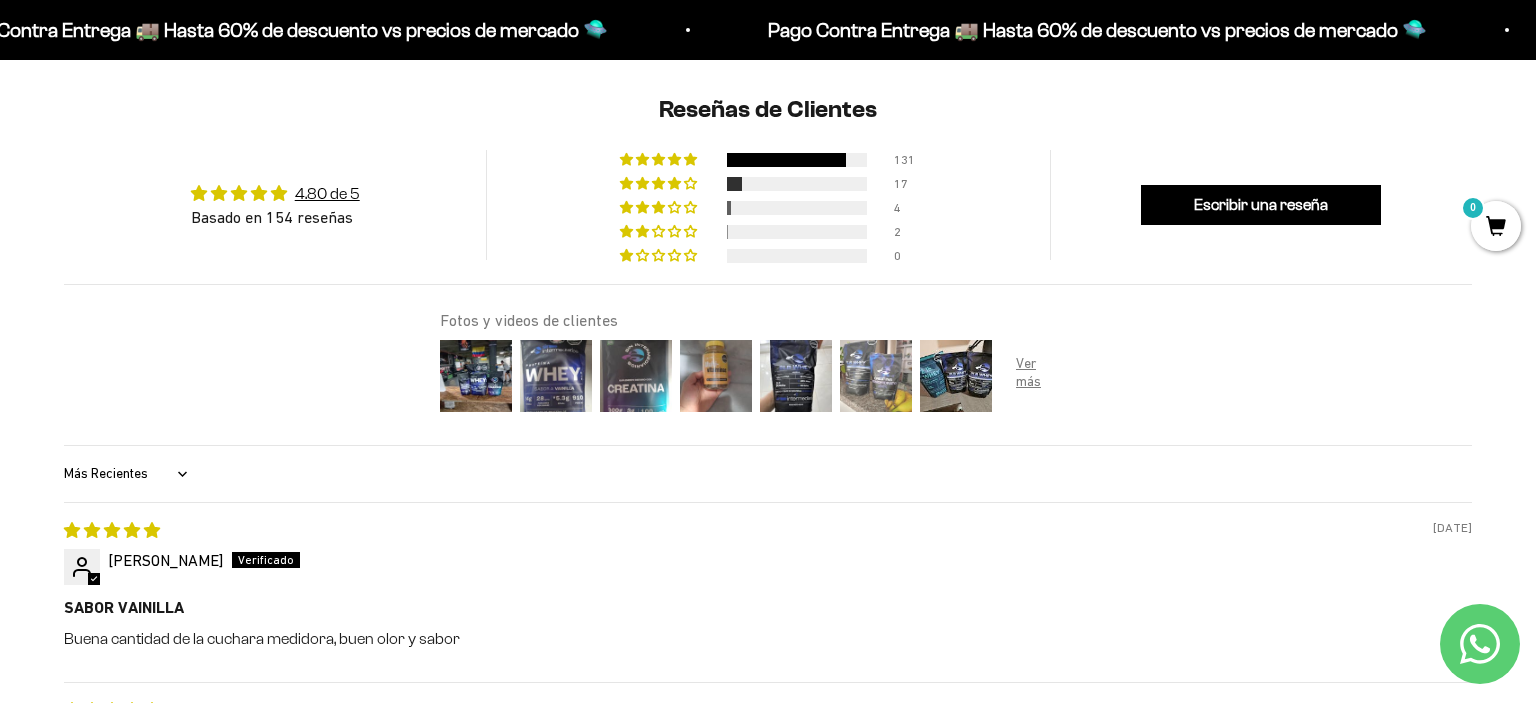 click at bounding box center (876, 376) 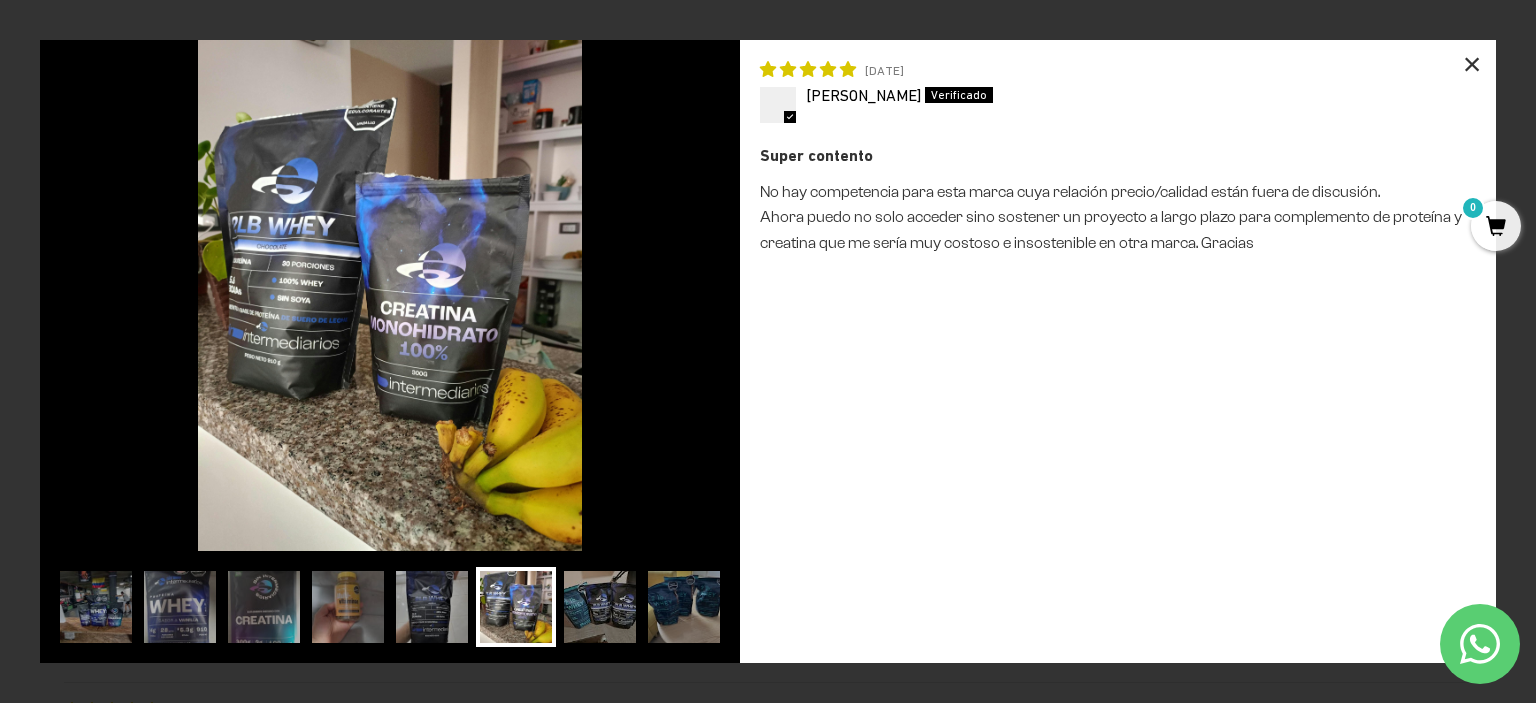 click on "×" at bounding box center (1472, 64) 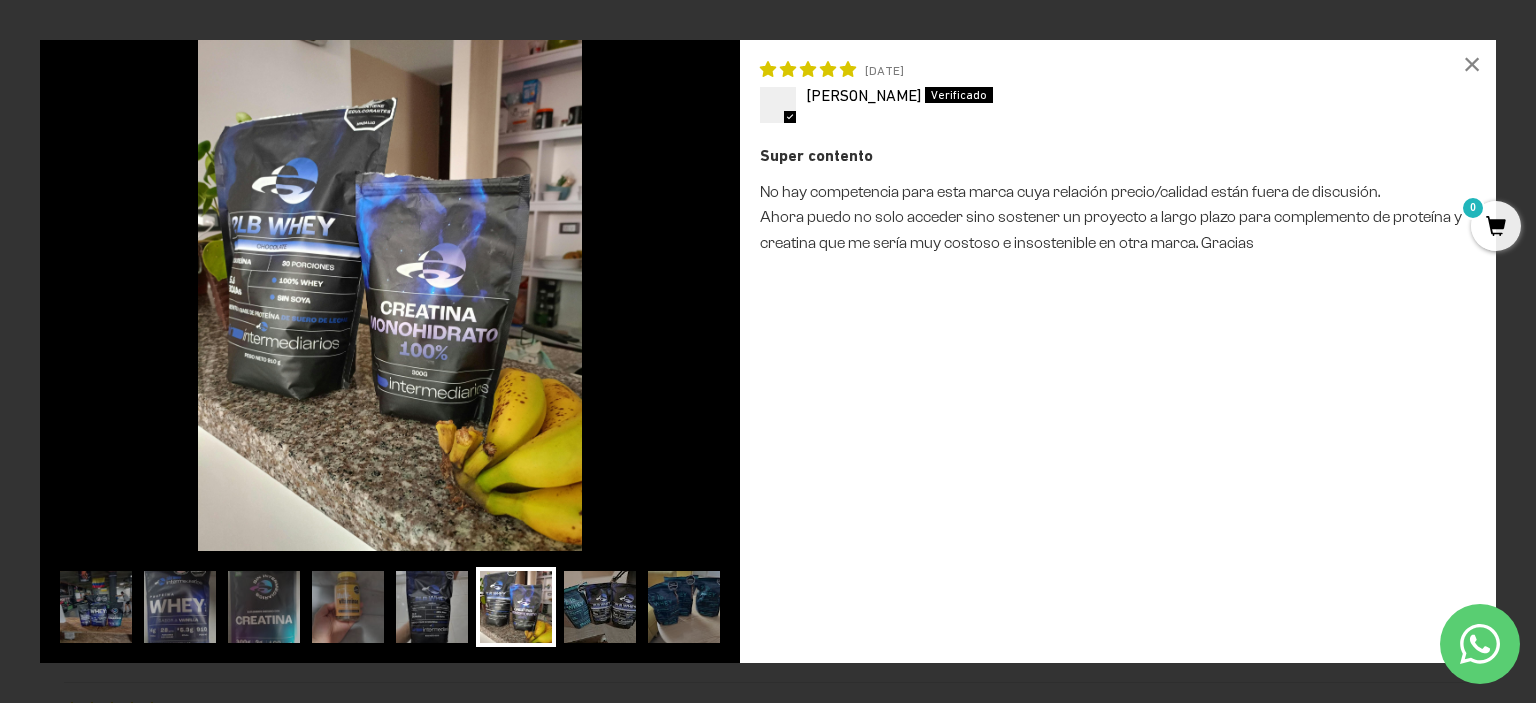 scroll, scrollTop: 0, scrollLeft: 678, axis: horizontal 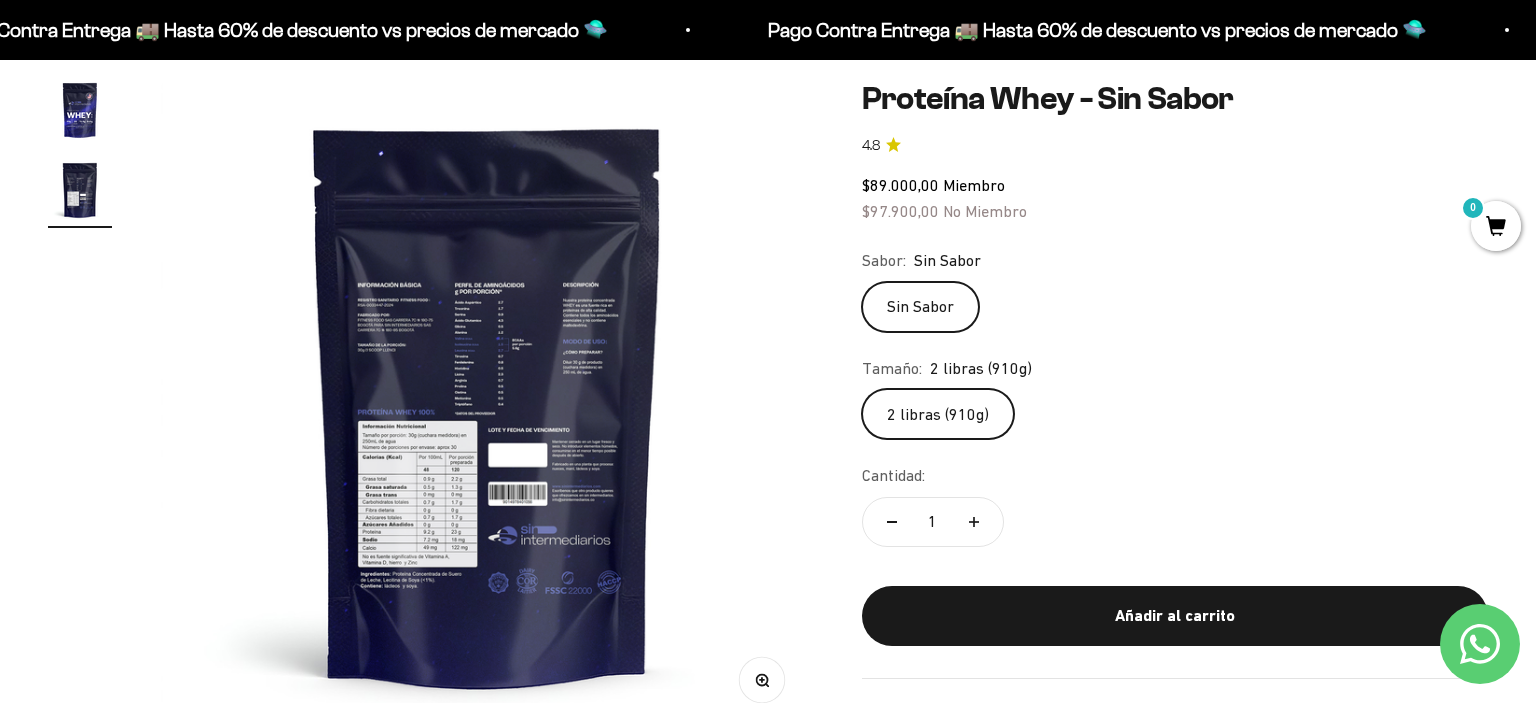 click at bounding box center [80, 110] 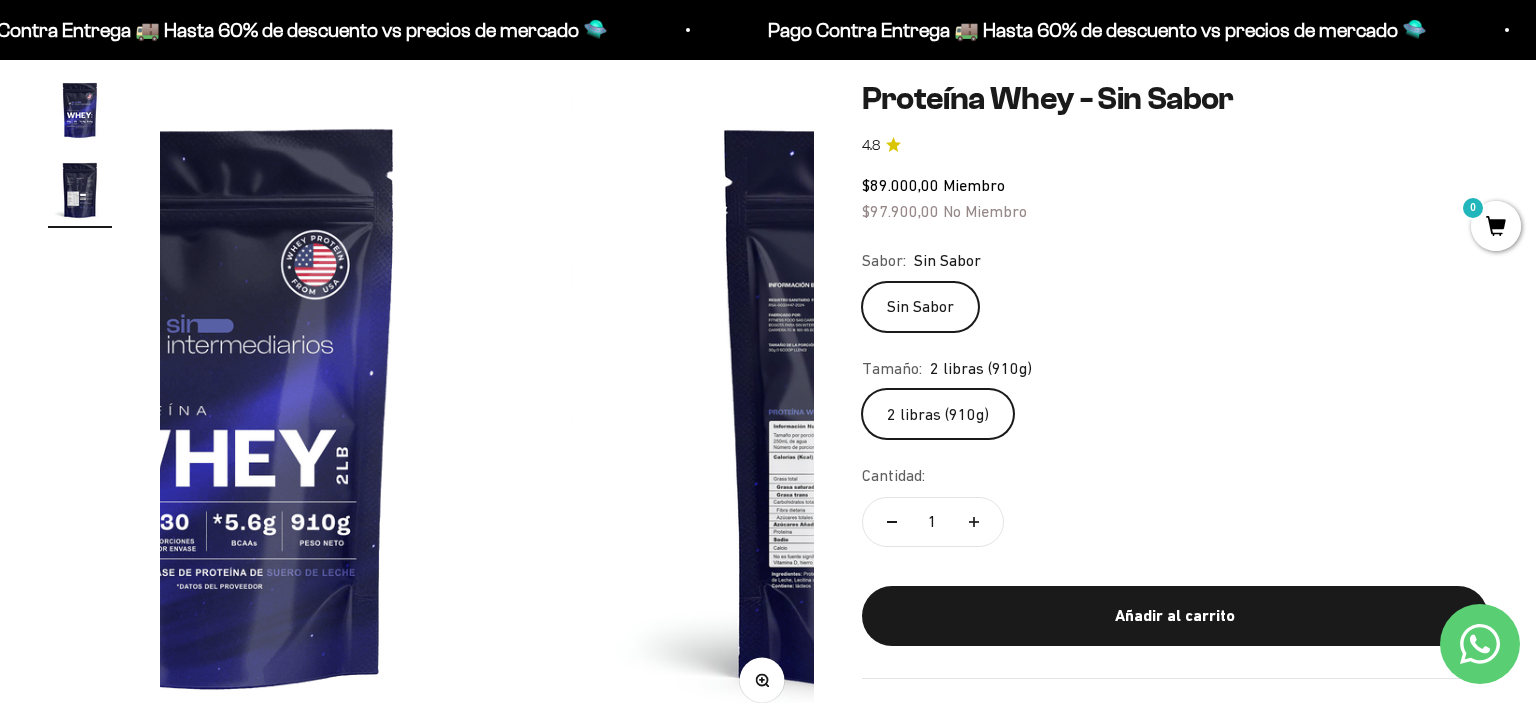 scroll, scrollTop: 0, scrollLeft: 67, axis: horizontal 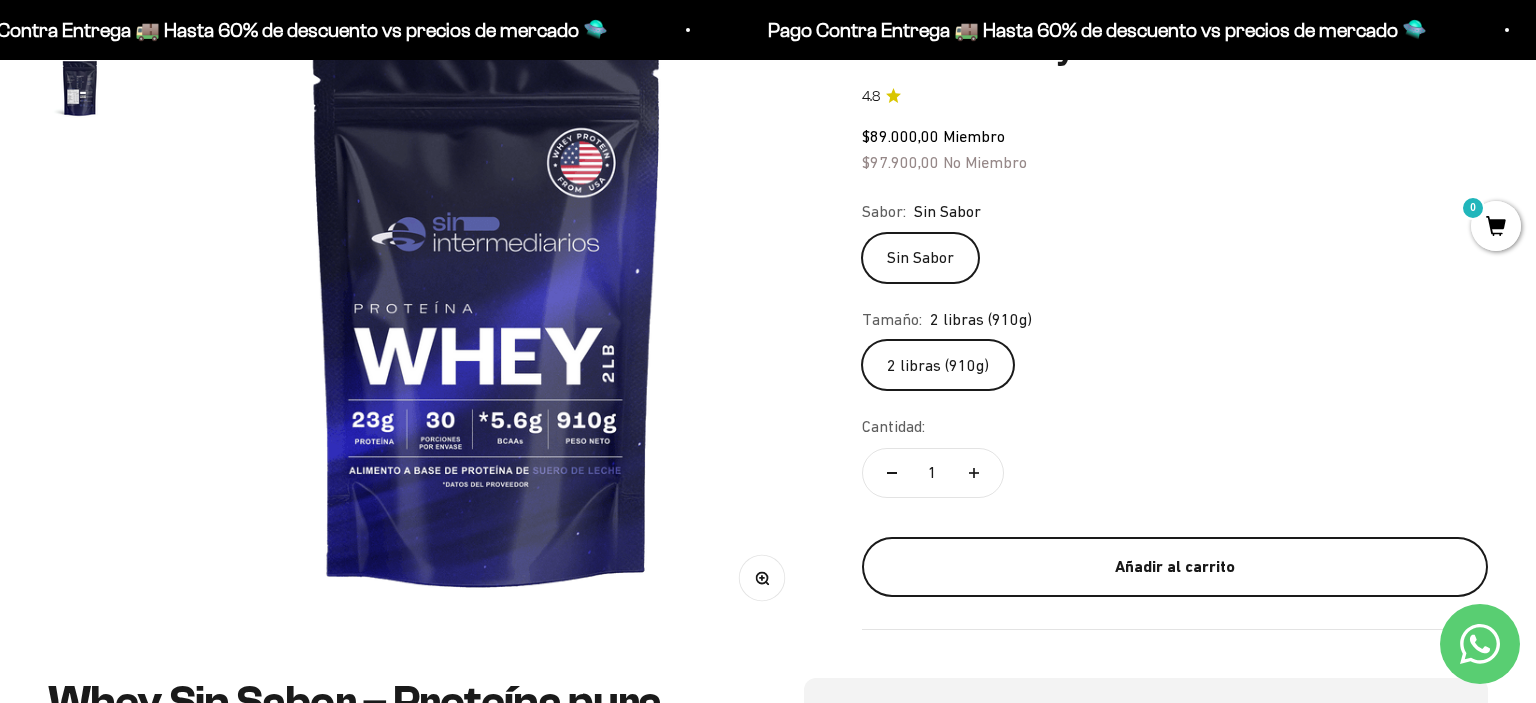 click on "Añadir al carrito" at bounding box center [1175, 567] 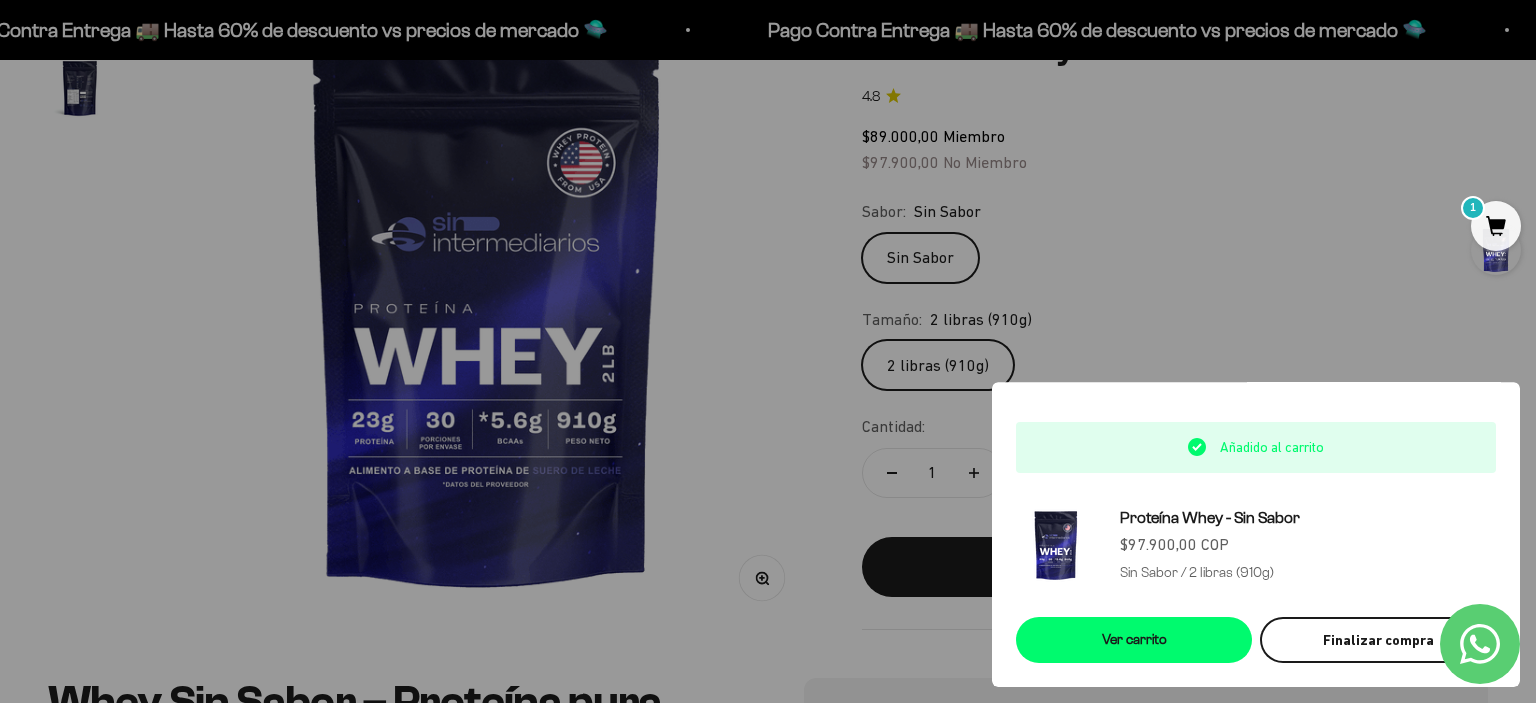 click on "Finalizar compra" at bounding box center (1378, 640) 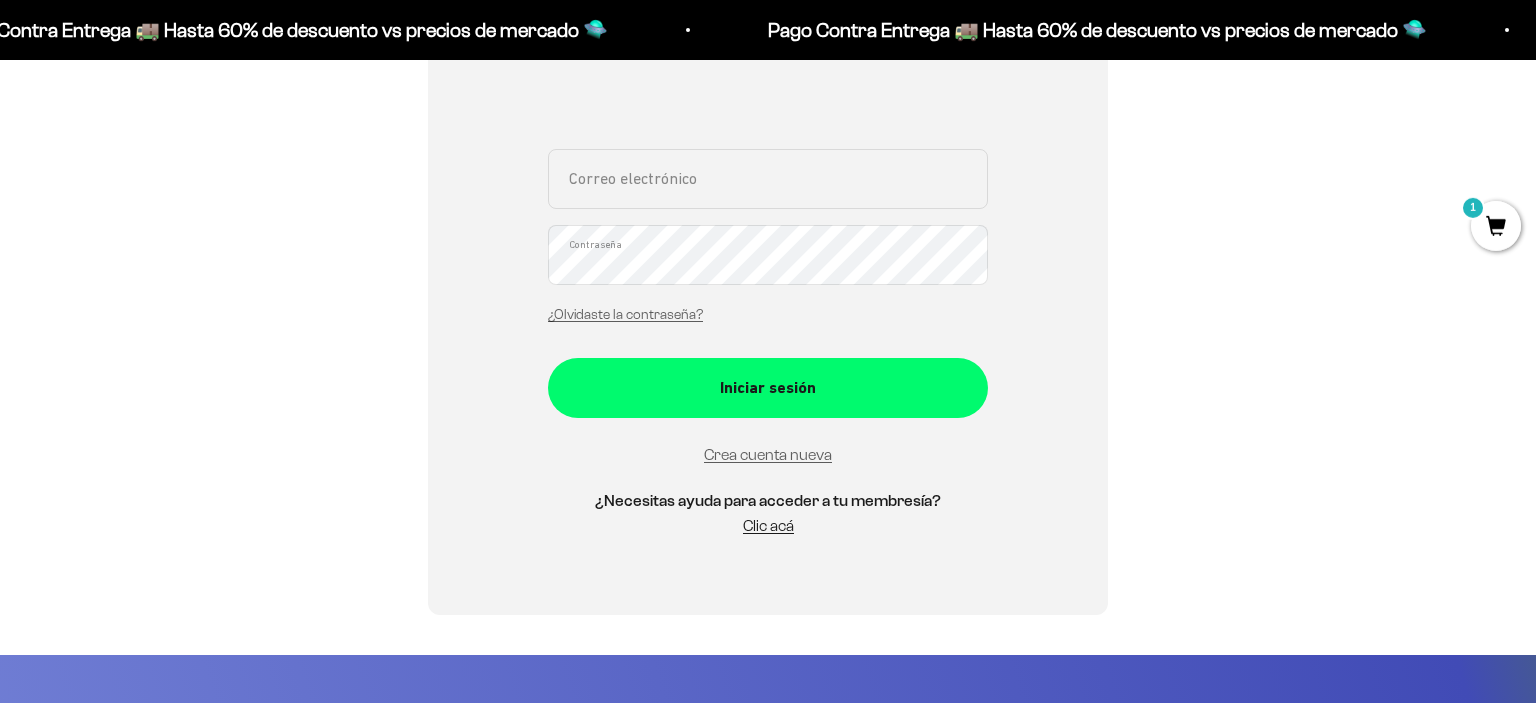 scroll, scrollTop: 141, scrollLeft: 0, axis: vertical 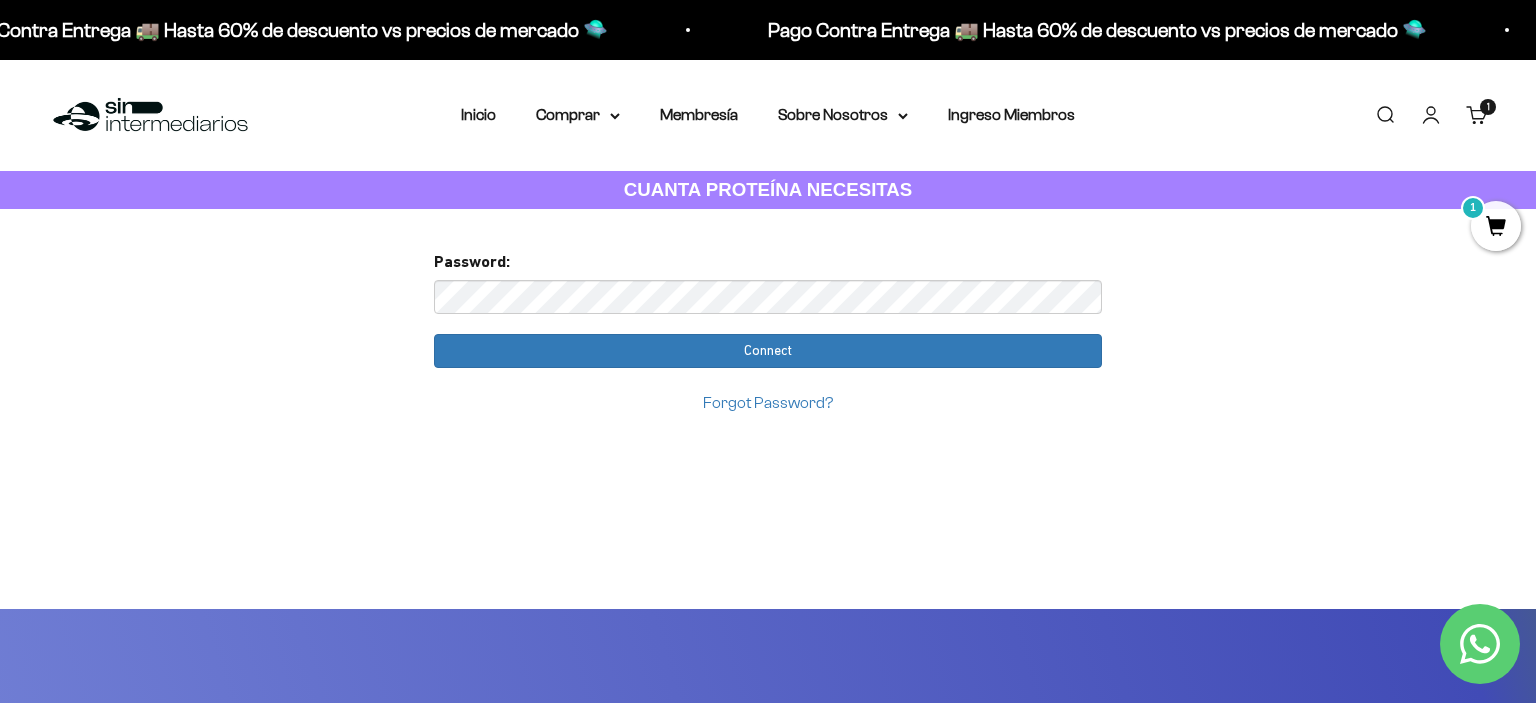 click on "Too many requests. Please try again later.
Username:
fabiofigueroa777@gmail.com
Passw    ord:
Login
You already have an account
Please enter password for  fabiofigueroa777@gmail.com  in  SinIntermediarios  to complete your account setup with  google .
Password:
Connect
Forgot Password?" at bounding box center [768, 1007] 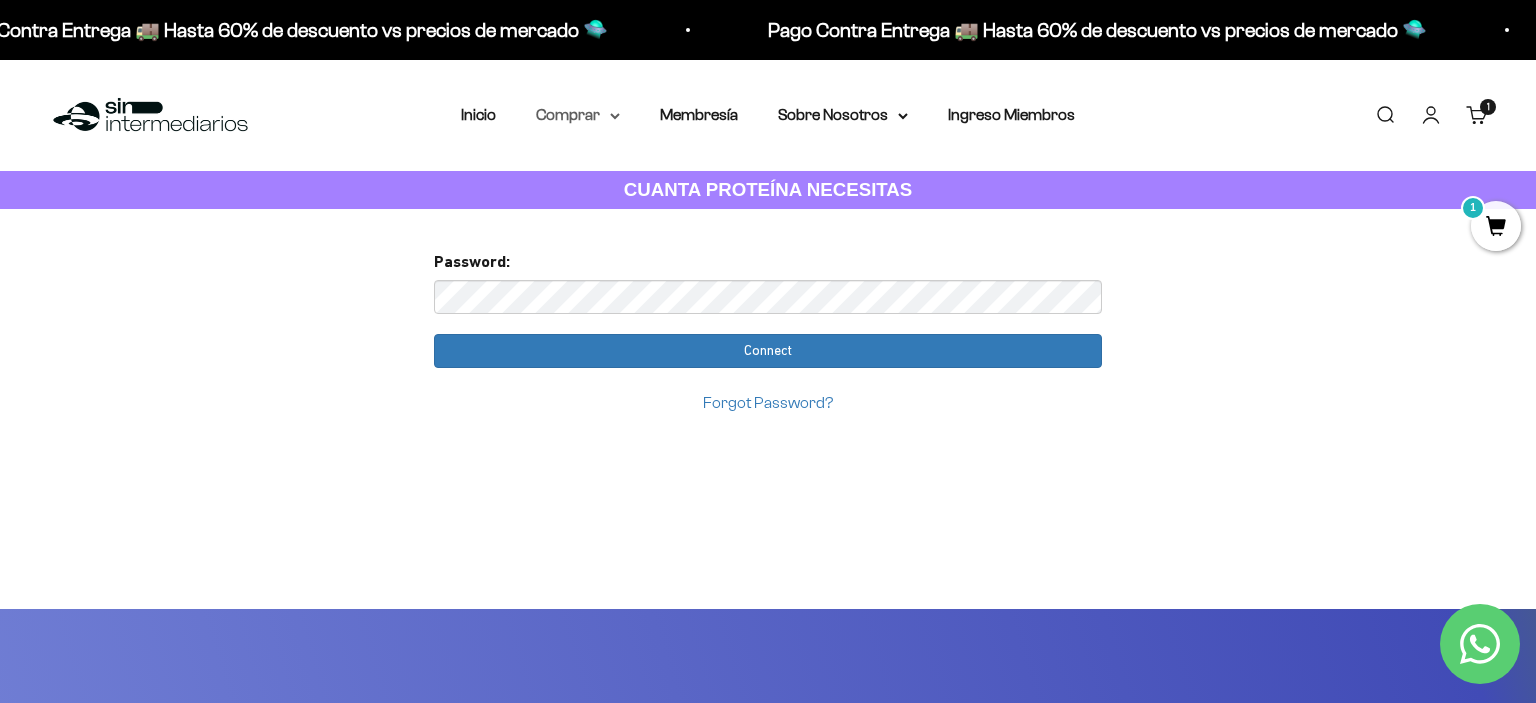click on "Comprar" at bounding box center [578, 115] 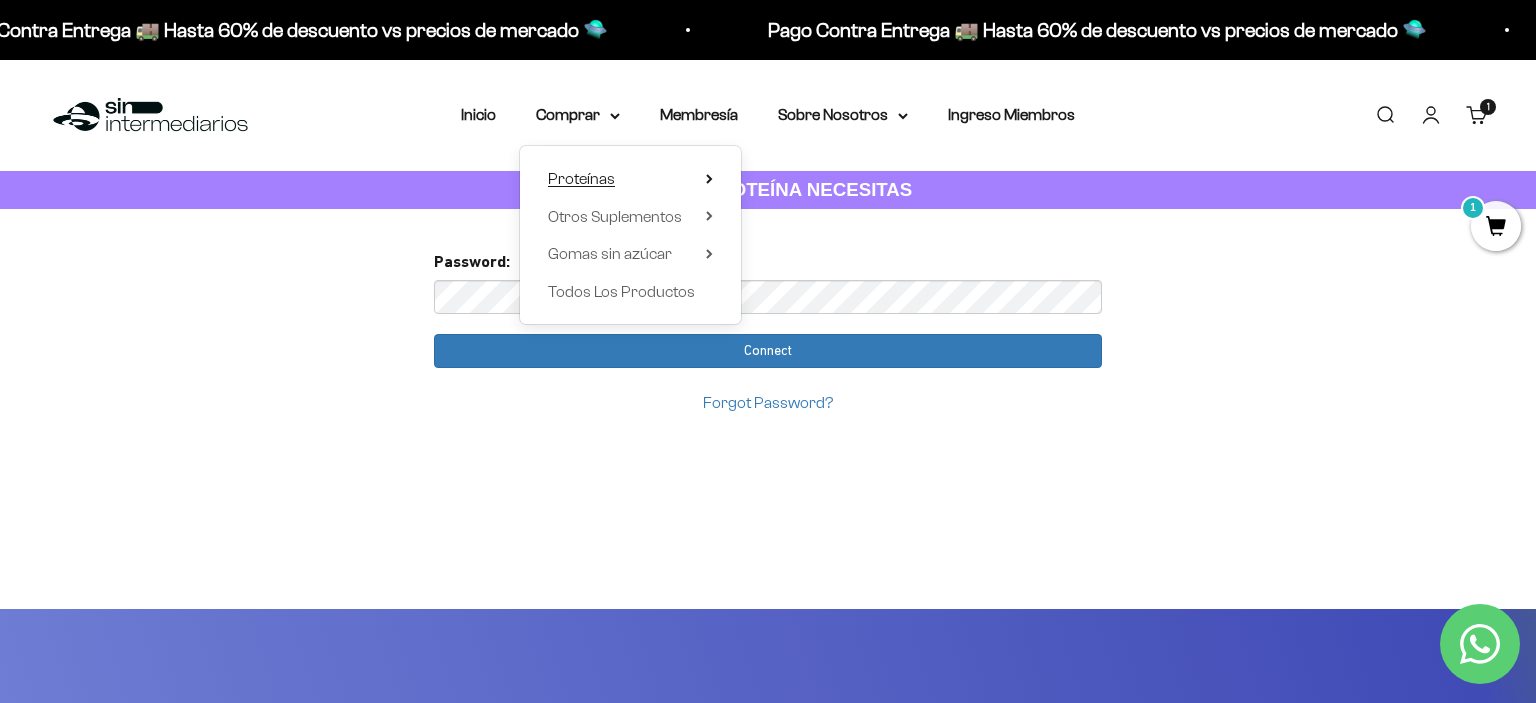 click on "Proteínas" at bounding box center (630, 179) 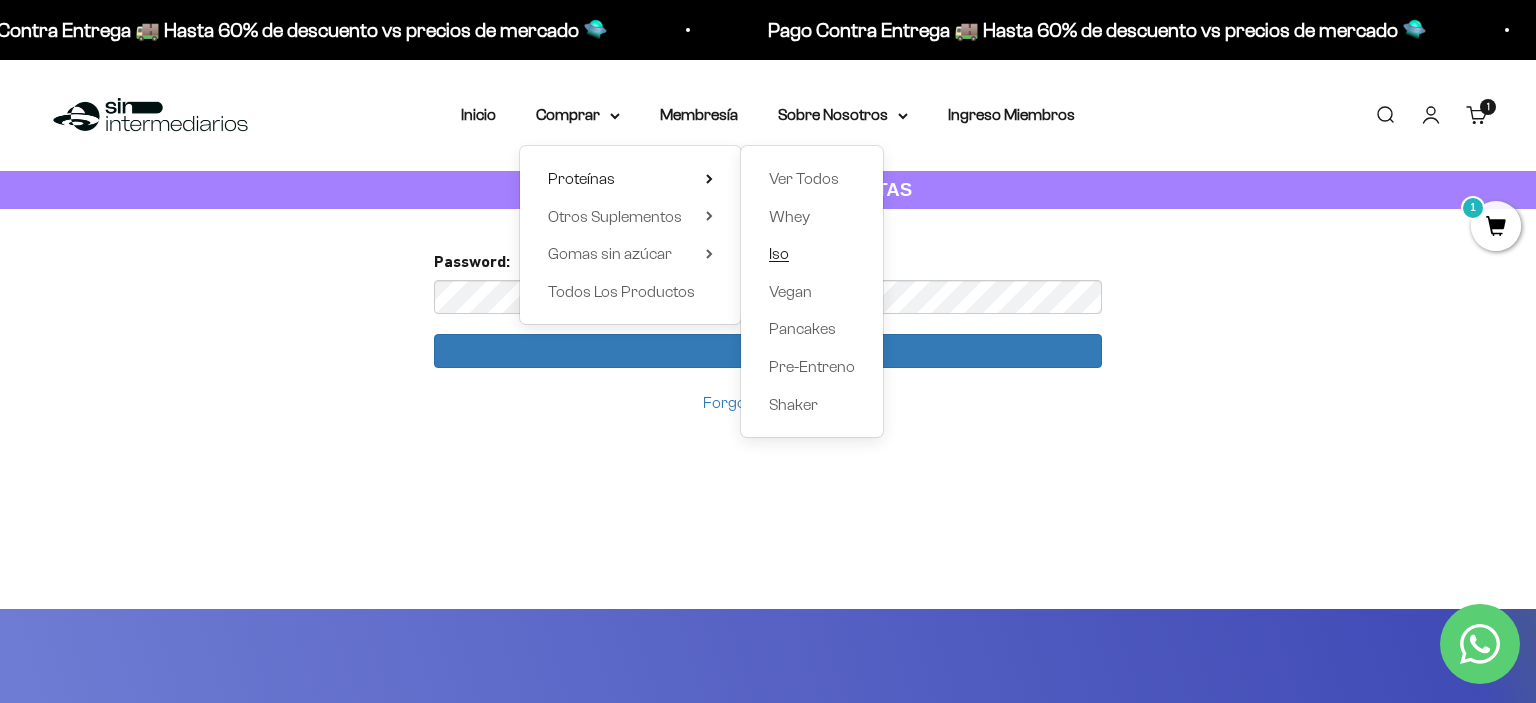 click on "Iso" at bounding box center (812, 254) 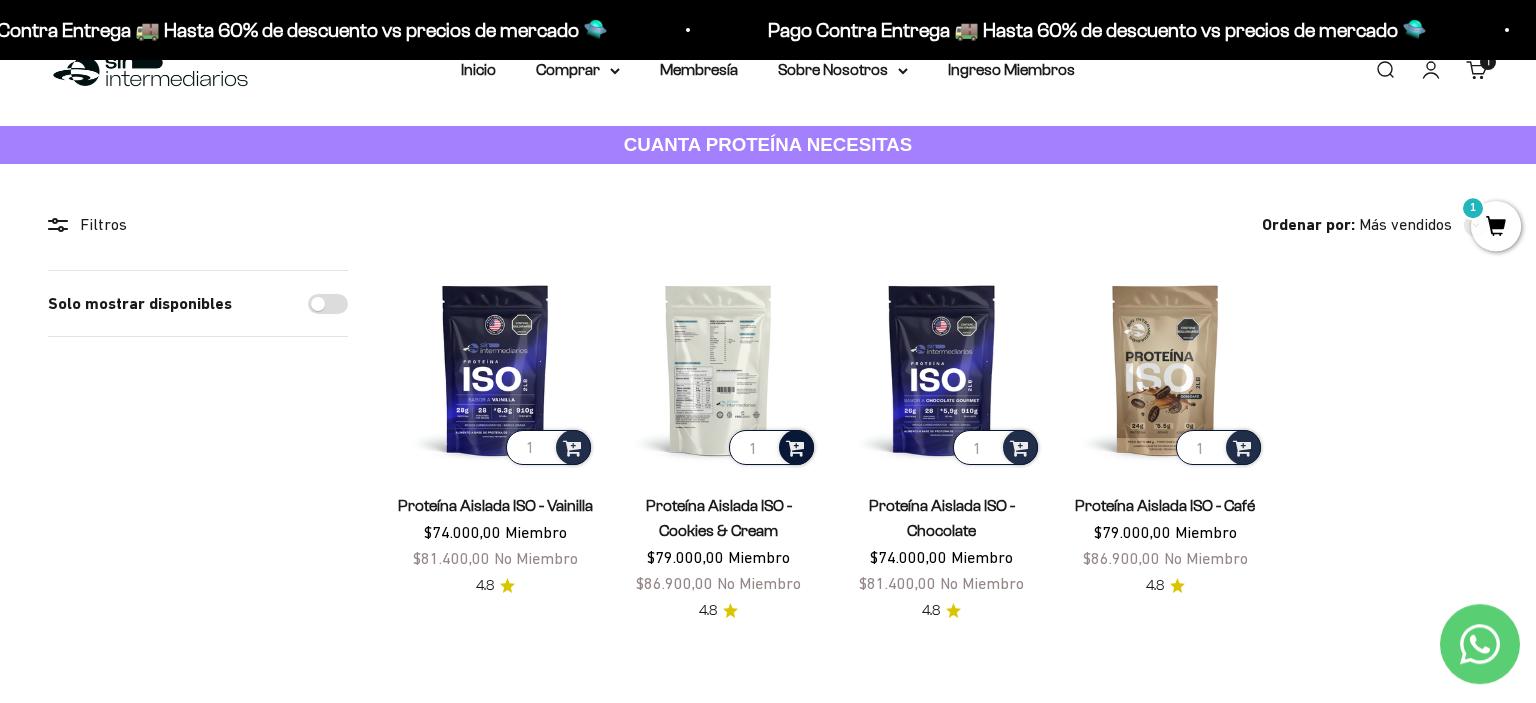 scroll, scrollTop: 0, scrollLeft: 0, axis: both 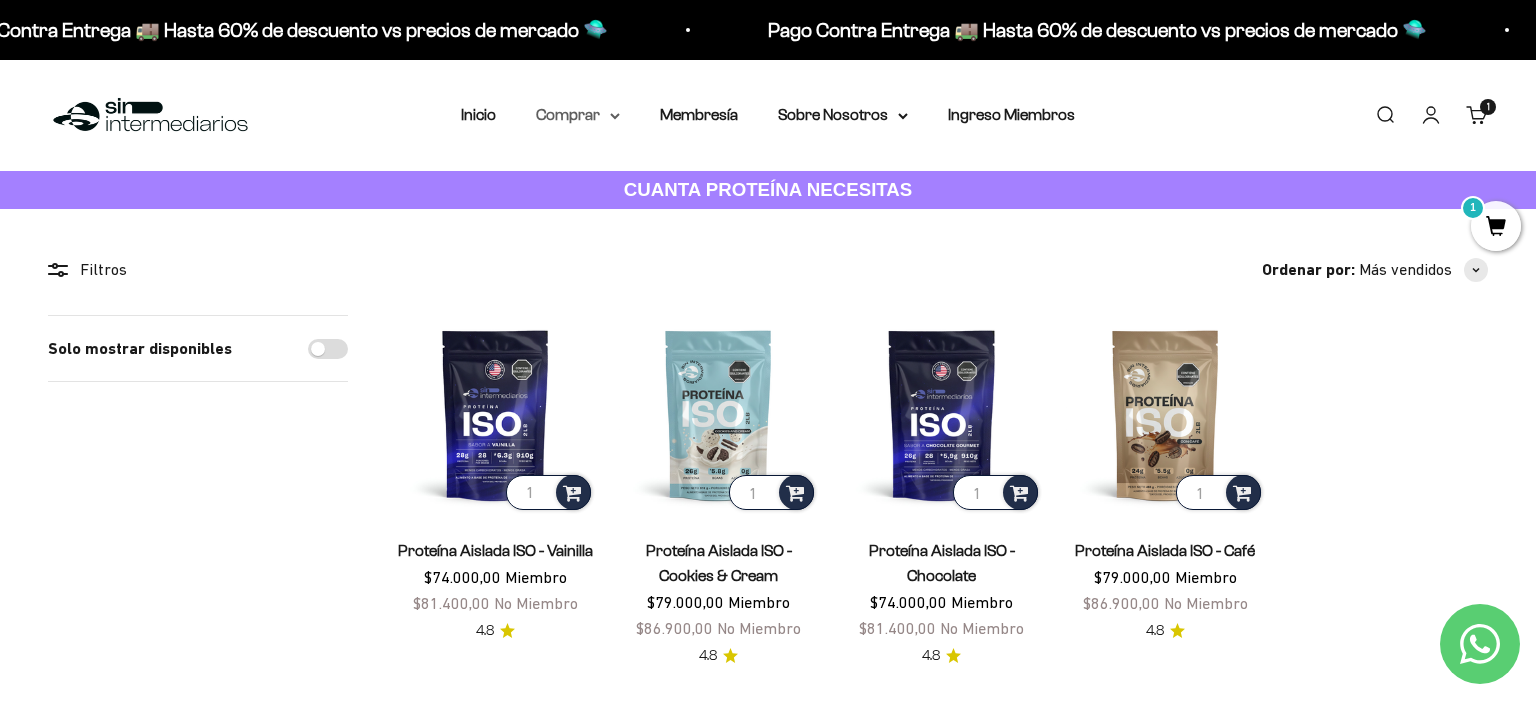 click 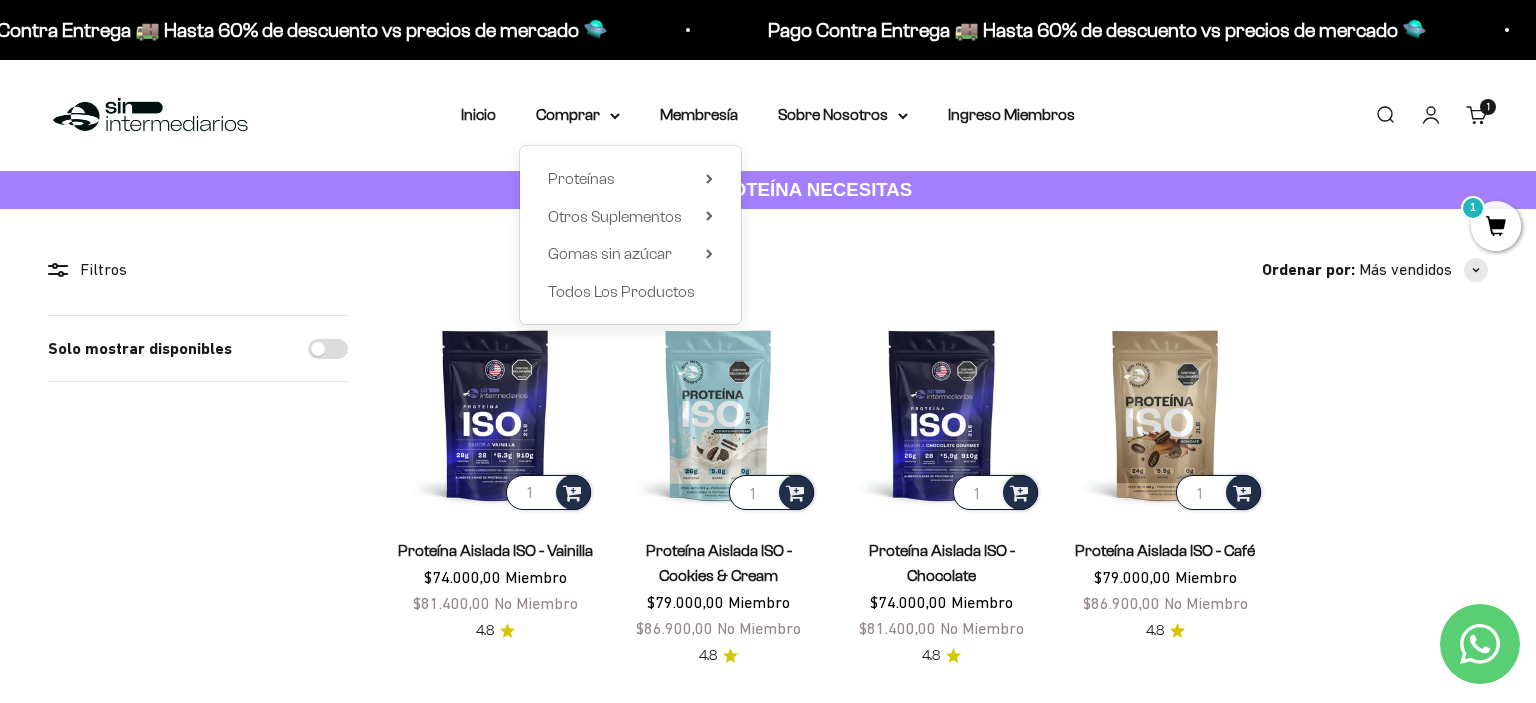 click on "Proteínas
Ver Todos
Whey
Iso
Vegan
Shaker" at bounding box center (630, 235) 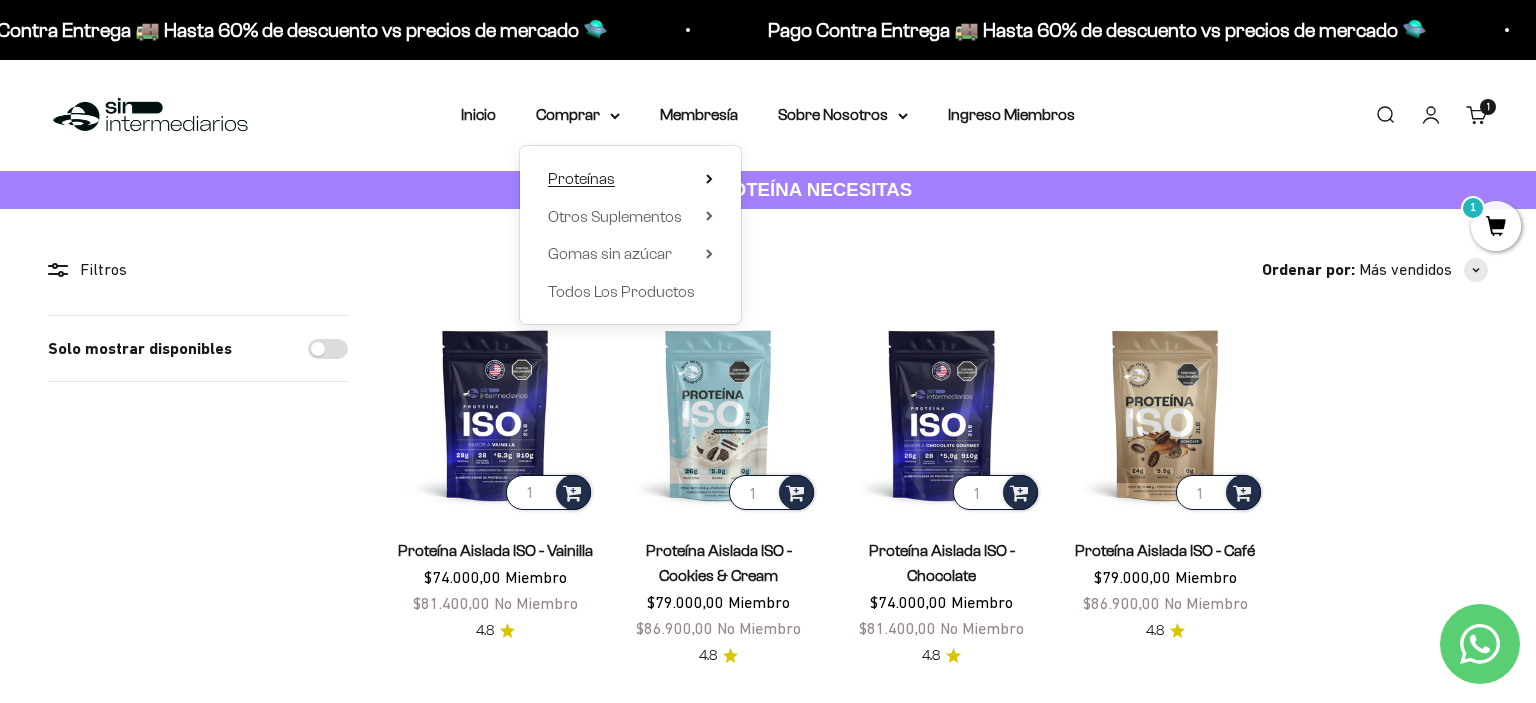 click on "Proteínas" at bounding box center [630, 179] 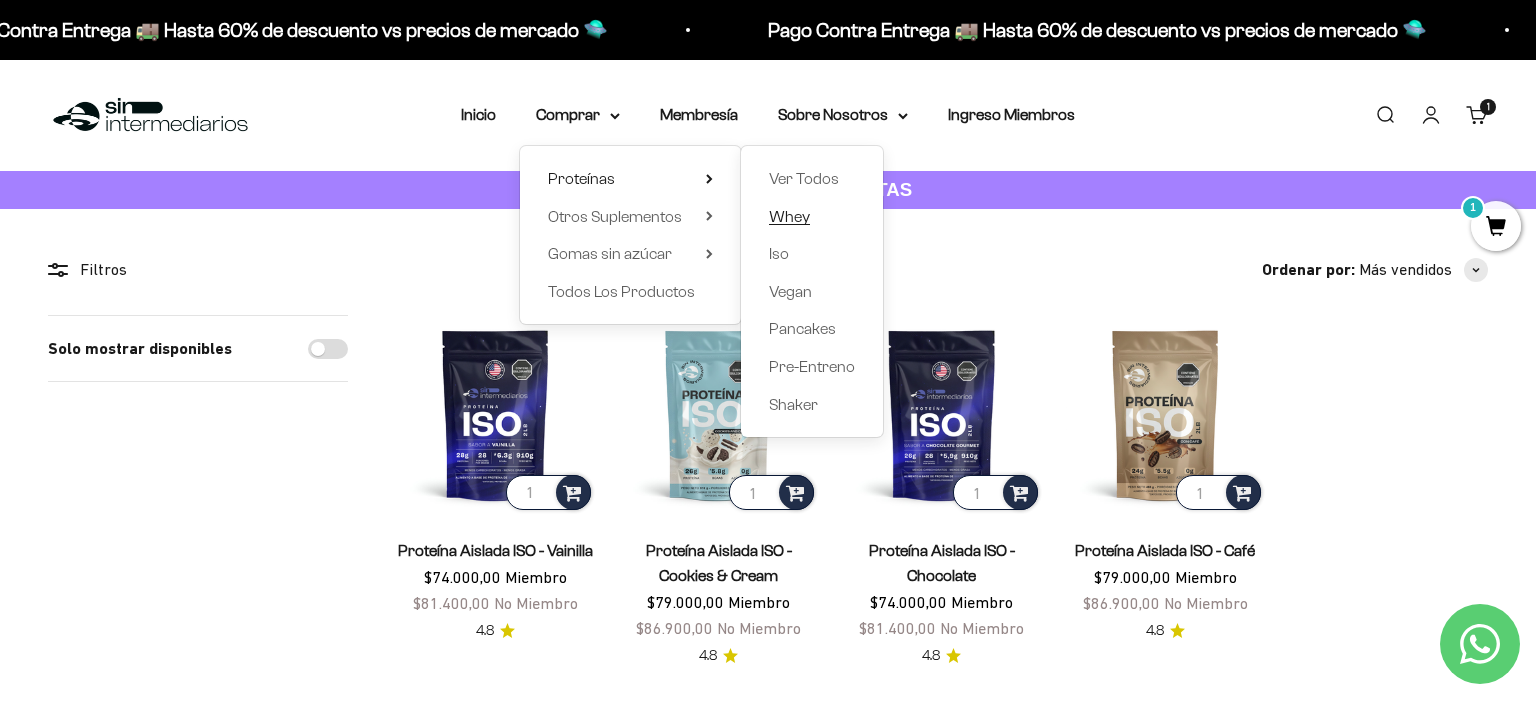click on "Whey" at bounding box center [789, 216] 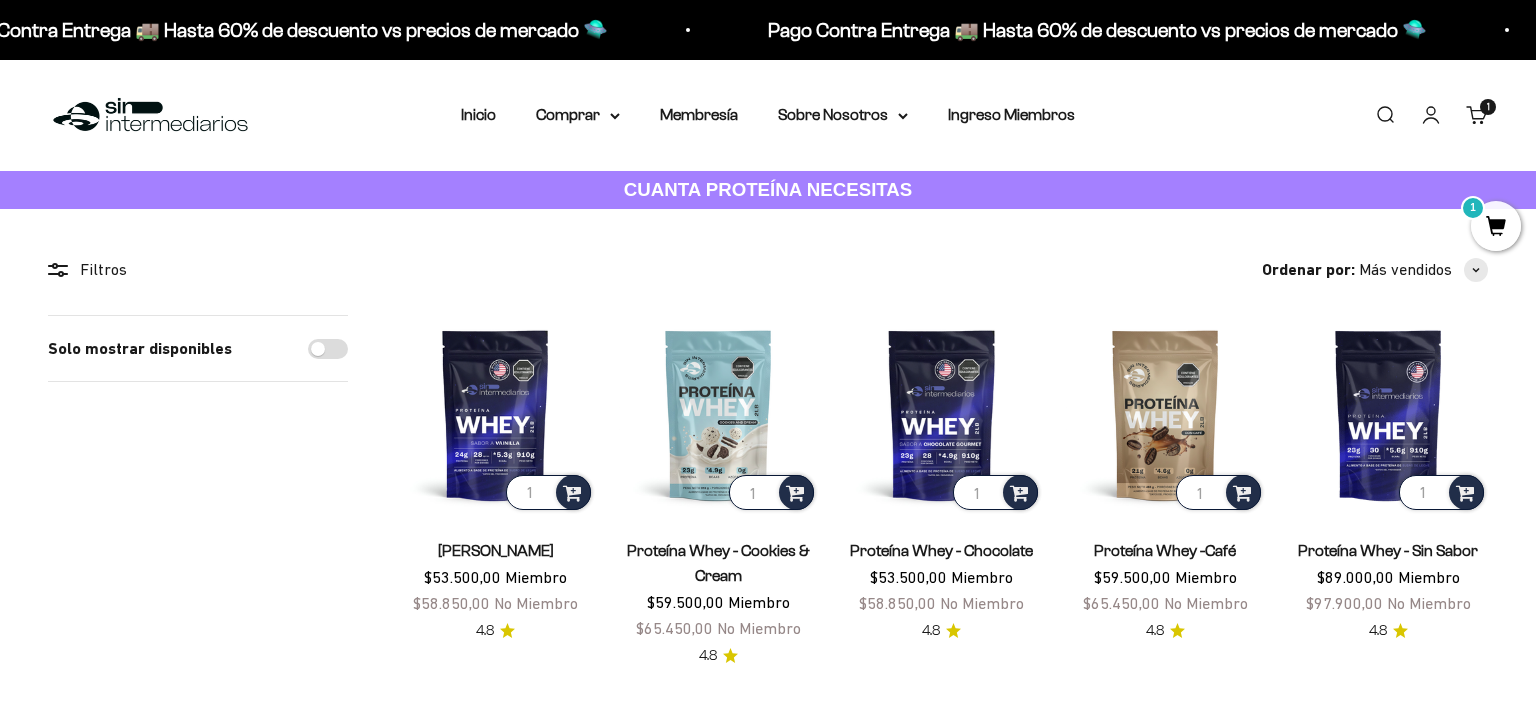 scroll, scrollTop: 141, scrollLeft: 0, axis: vertical 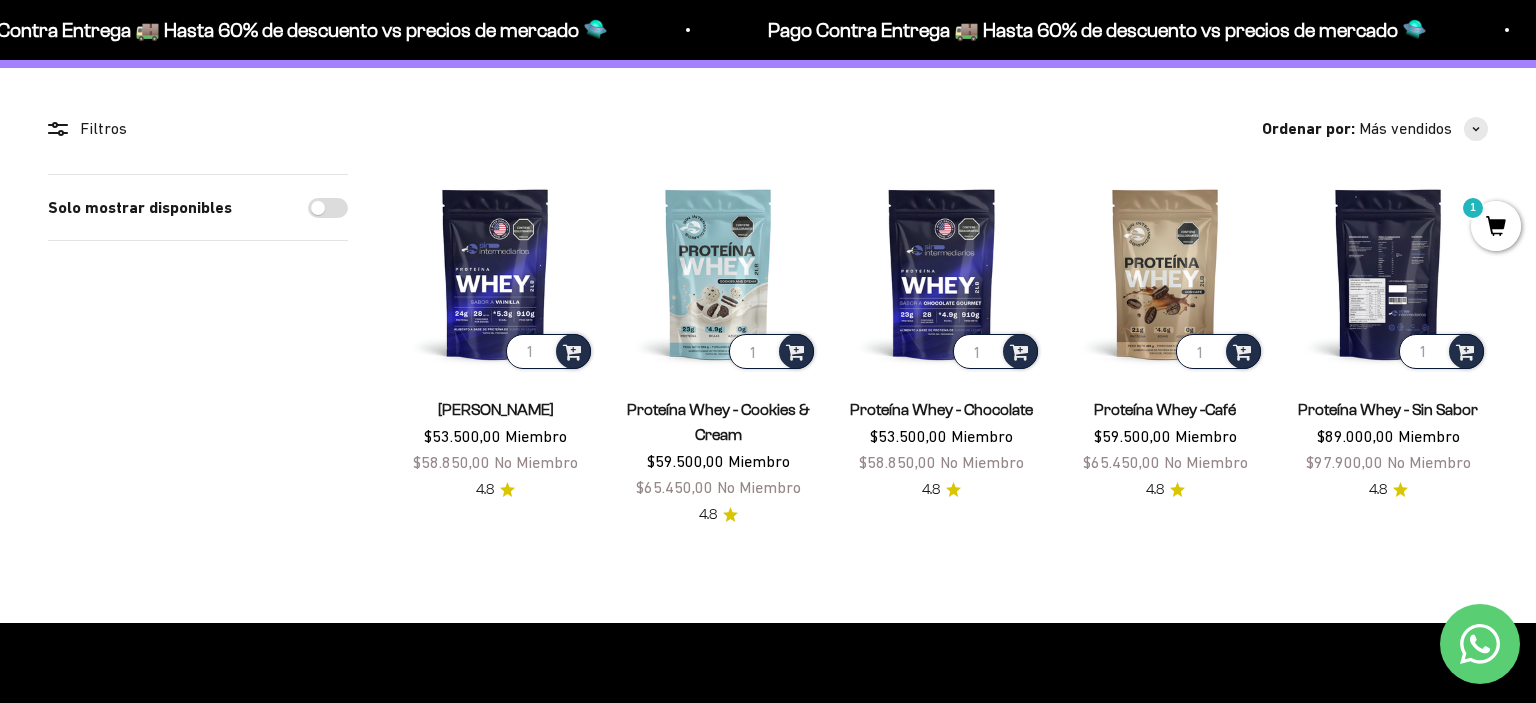 click at bounding box center (1388, 273) 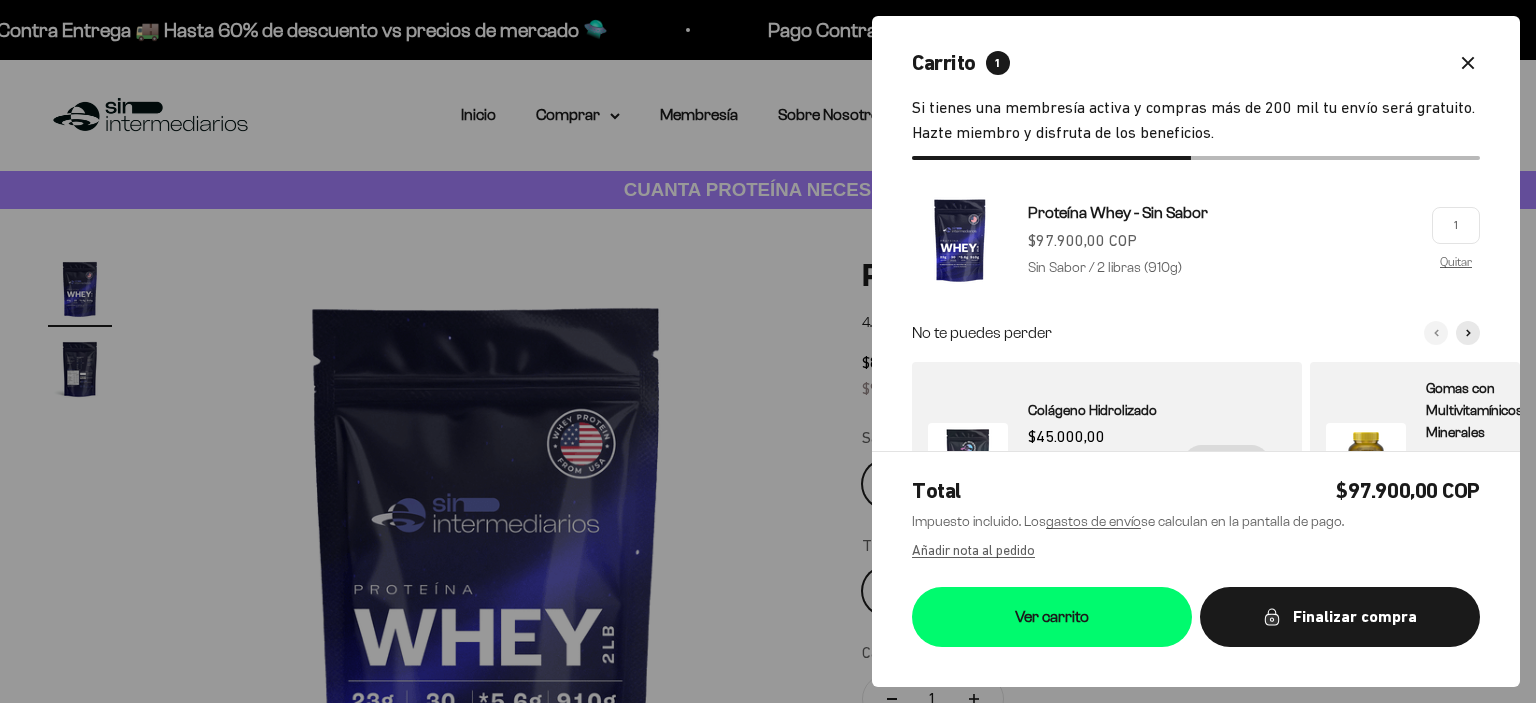scroll, scrollTop: 0, scrollLeft: 0, axis: both 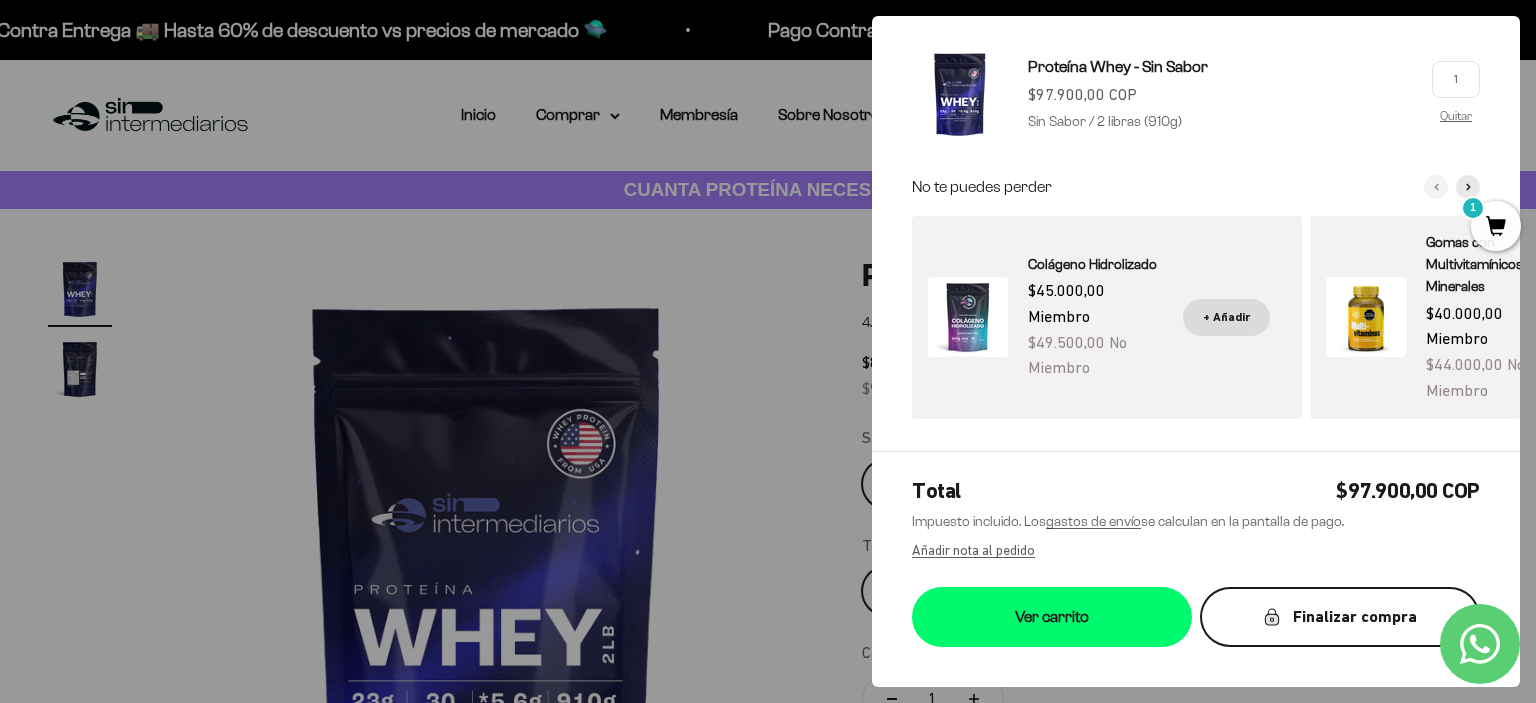 click on "Finalizar compra" at bounding box center (1340, 617) 